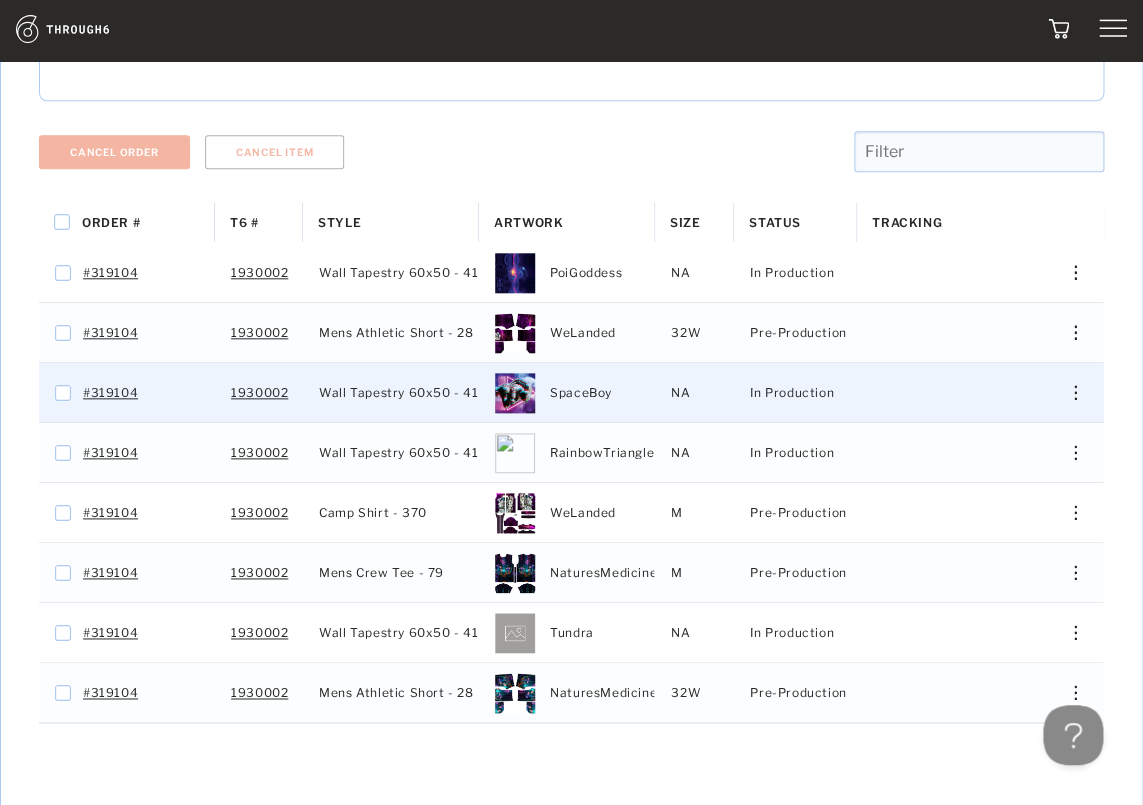 scroll, scrollTop: 0, scrollLeft: 0, axis: both 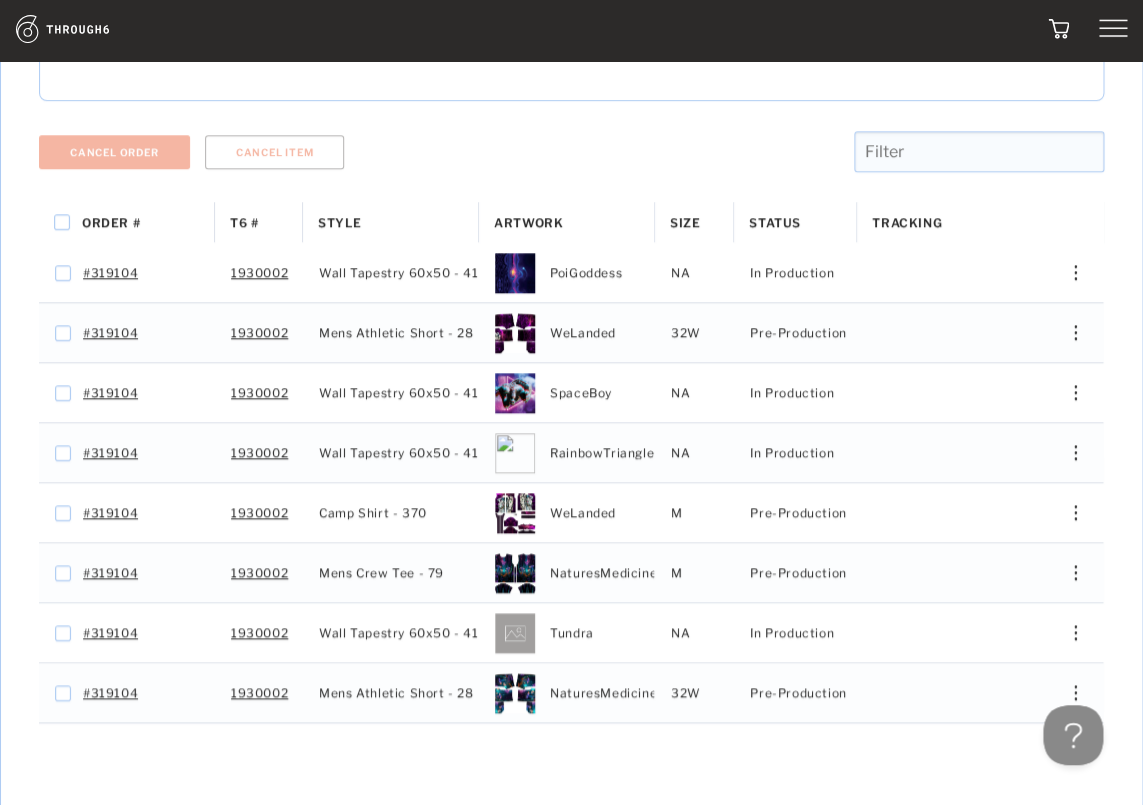 click on "Cancel Order Cancel Item" at bounding box center (571, 166) 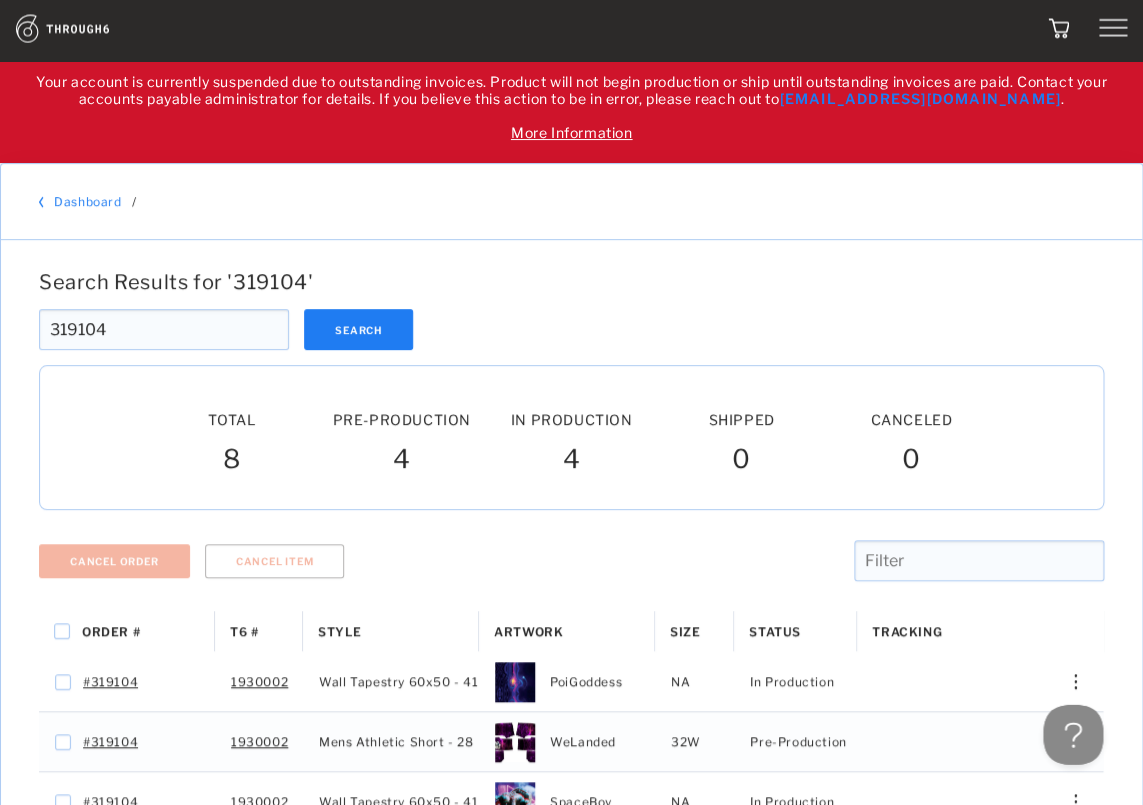 scroll, scrollTop: 0, scrollLeft: 0, axis: both 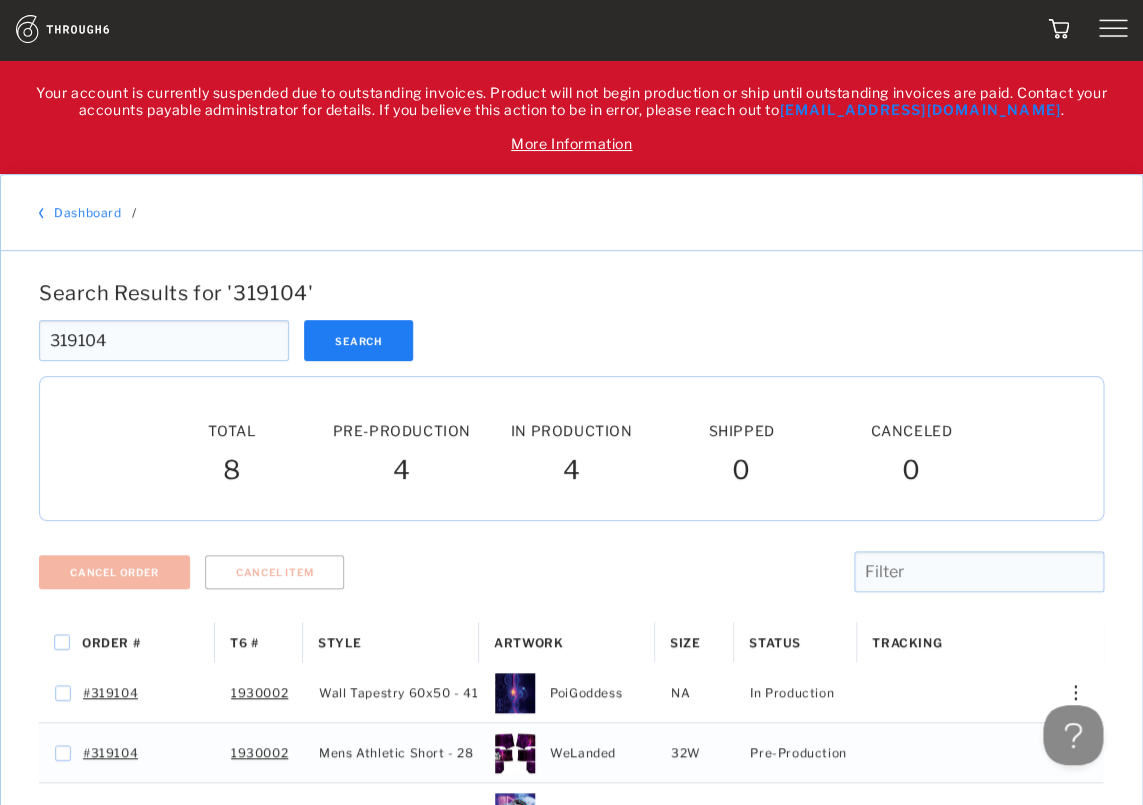 drag, startPoint x: 73, startPoint y: 343, endPoint x: -60, endPoint y: 346, distance: 133.03383 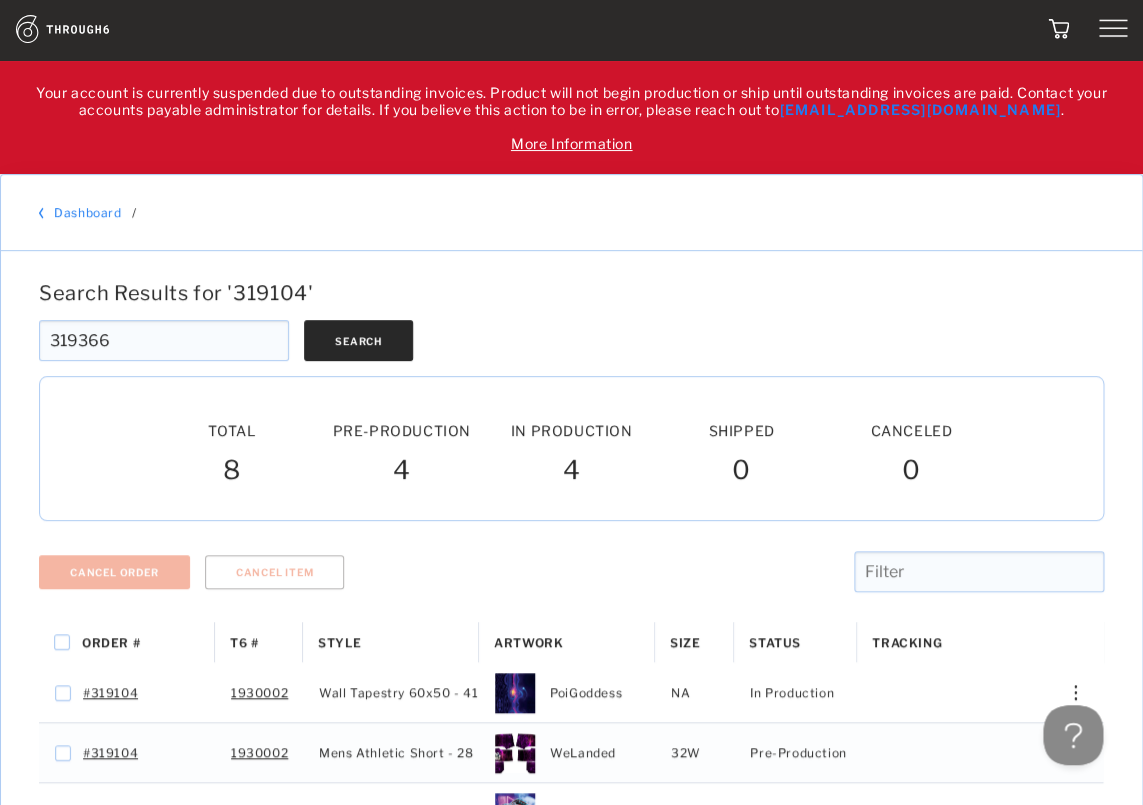 type on "319366" 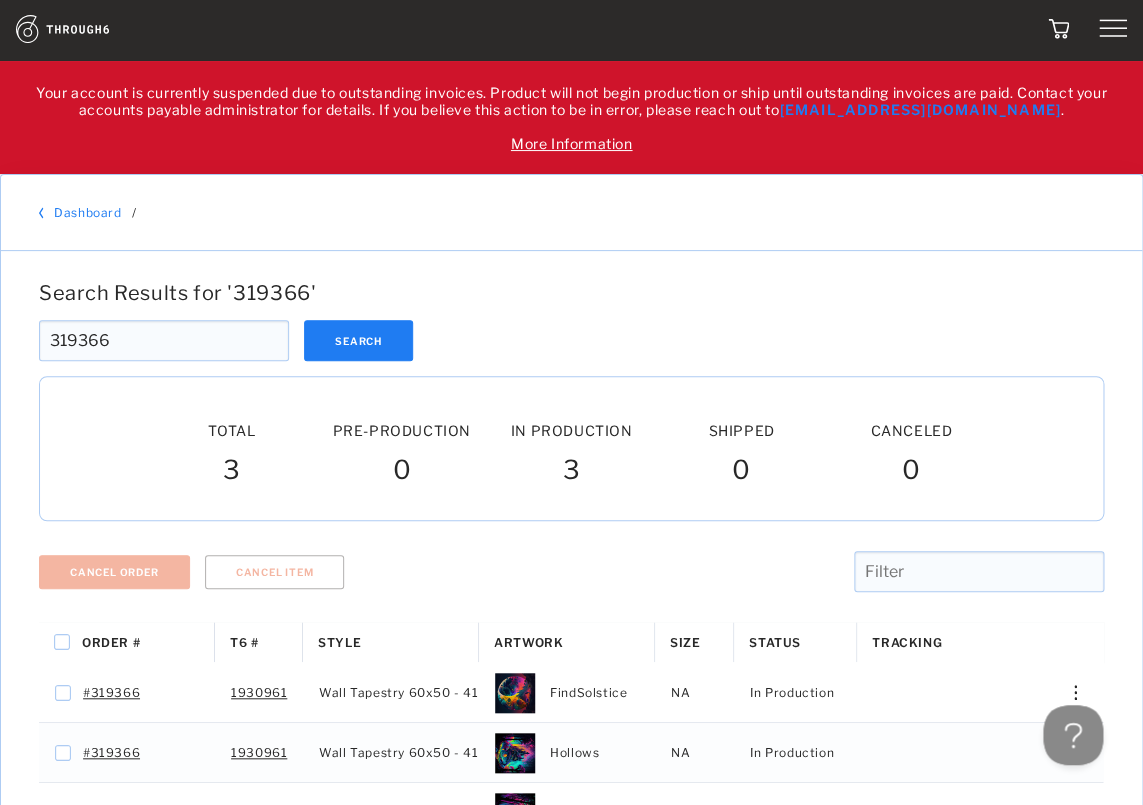 scroll, scrollTop: 0, scrollLeft: 0, axis: both 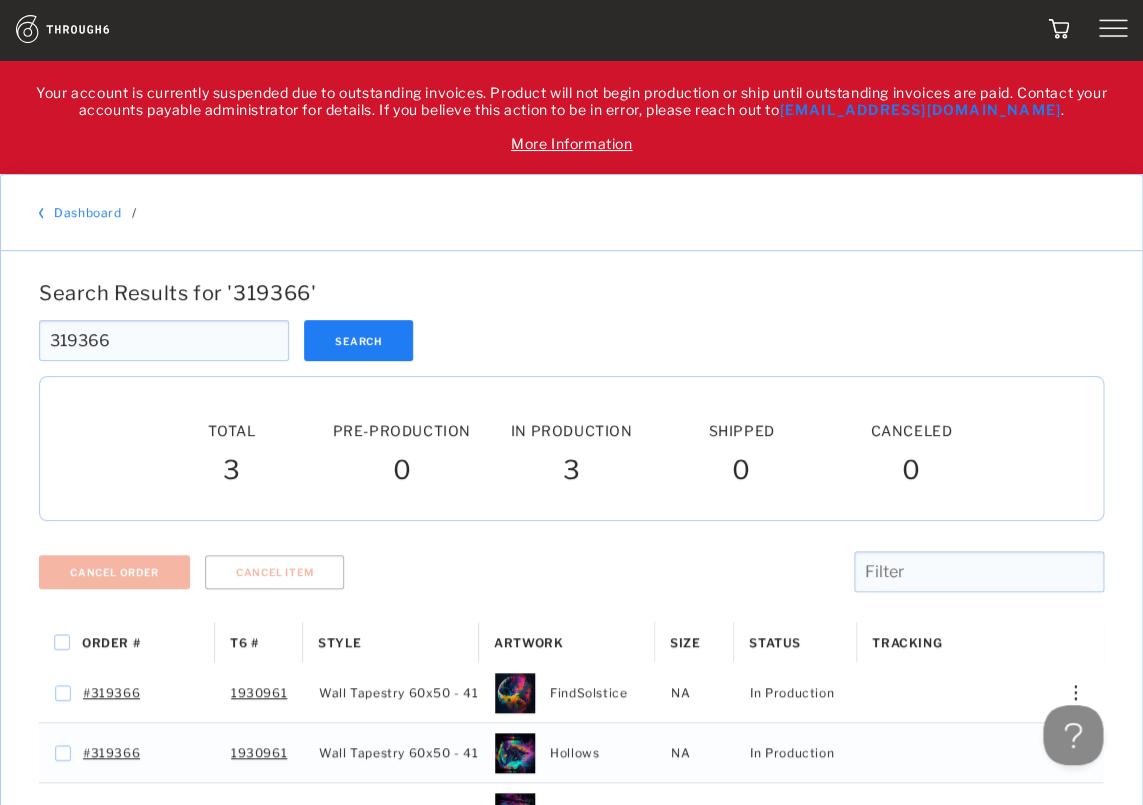click on "Search Results for ' 319366 ' 319366 Search 319366 Total Pre-Production Pre-Prod. In Production In Prod. Shipped Canceled 3 0 3 0 0 Cancel Order Cancel Item
Order #
T6 #
Style NA" at bounding box center (571, 789) 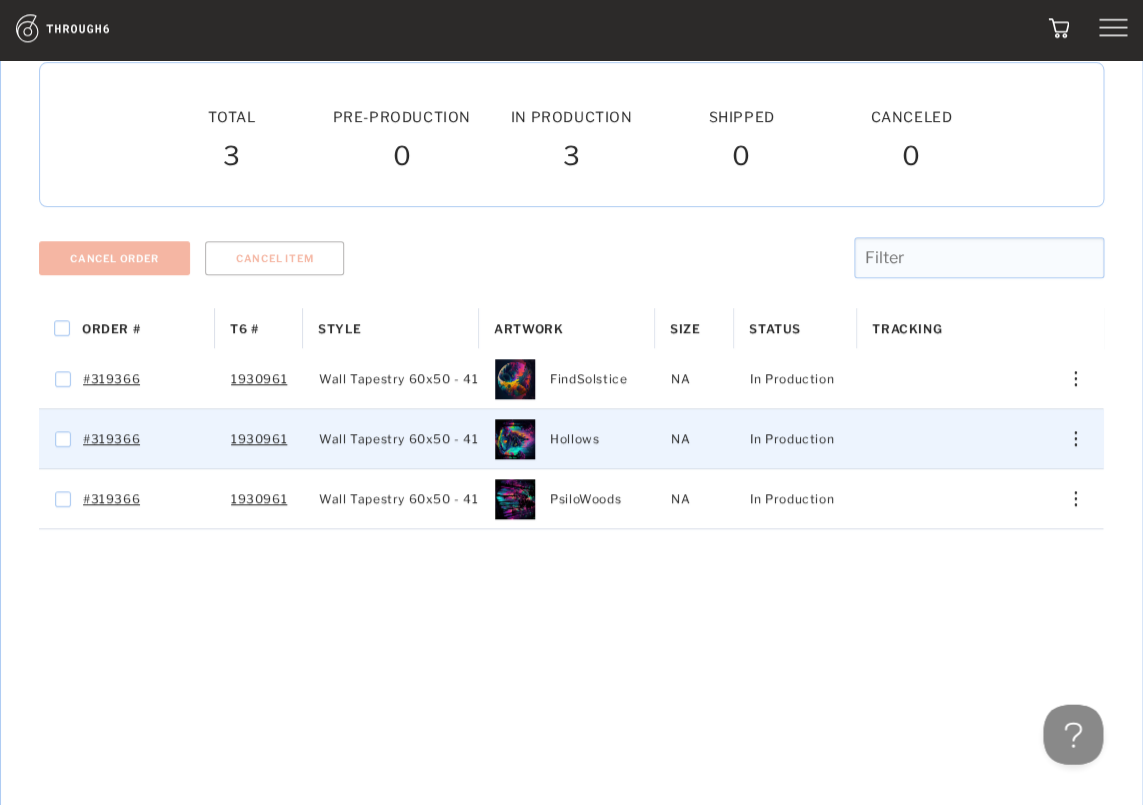 scroll, scrollTop: 315, scrollLeft: 0, axis: vertical 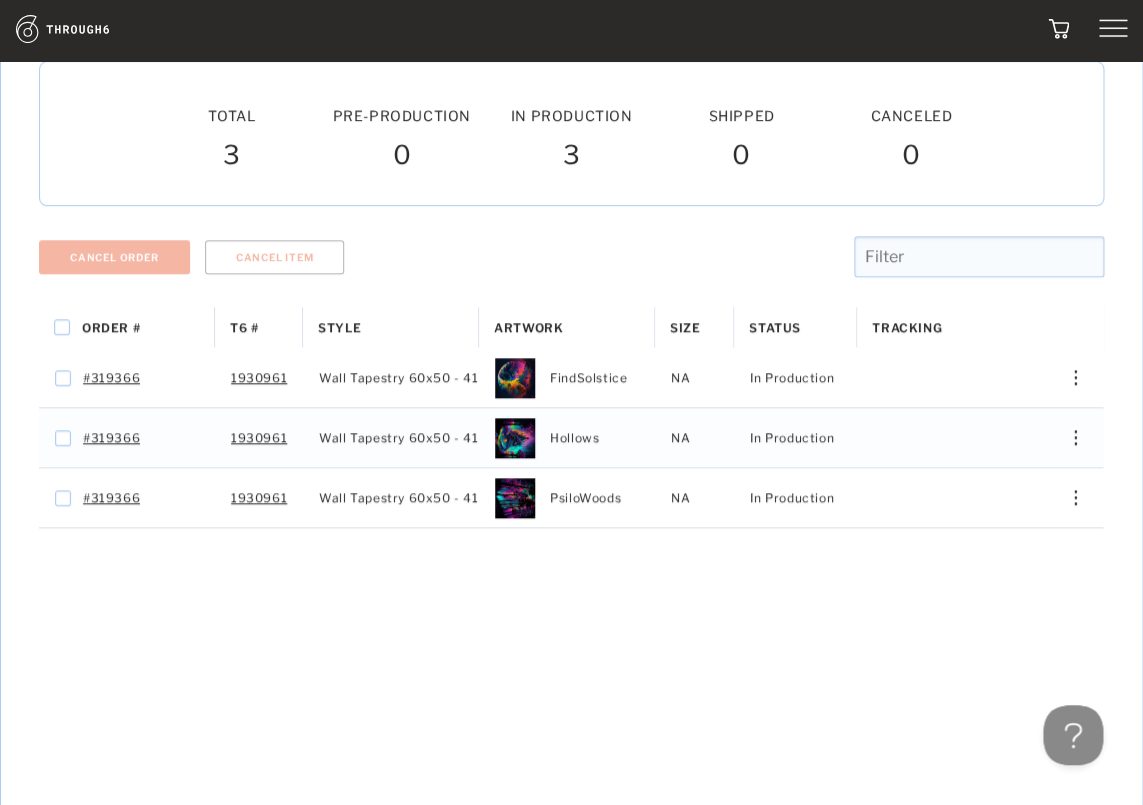 click on "Search Results for ' 319366 ' 319366 Search 319366 Total Pre-Production Pre-Prod. In Production In Prod. Shipped Canceled 3 0 3 0 0 Cancel Order Cancel Item
Order #
T6 #
Style NA" at bounding box center [571, 474] 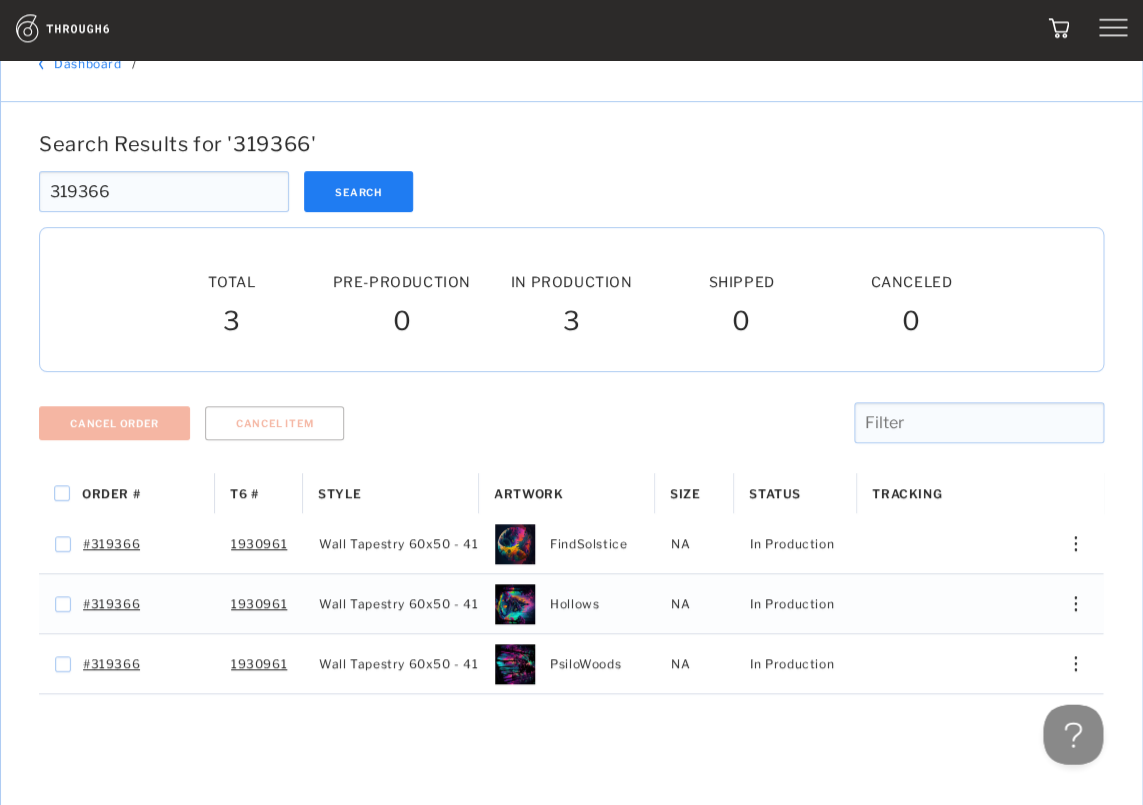 scroll, scrollTop: 0, scrollLeft: 0, axis: both 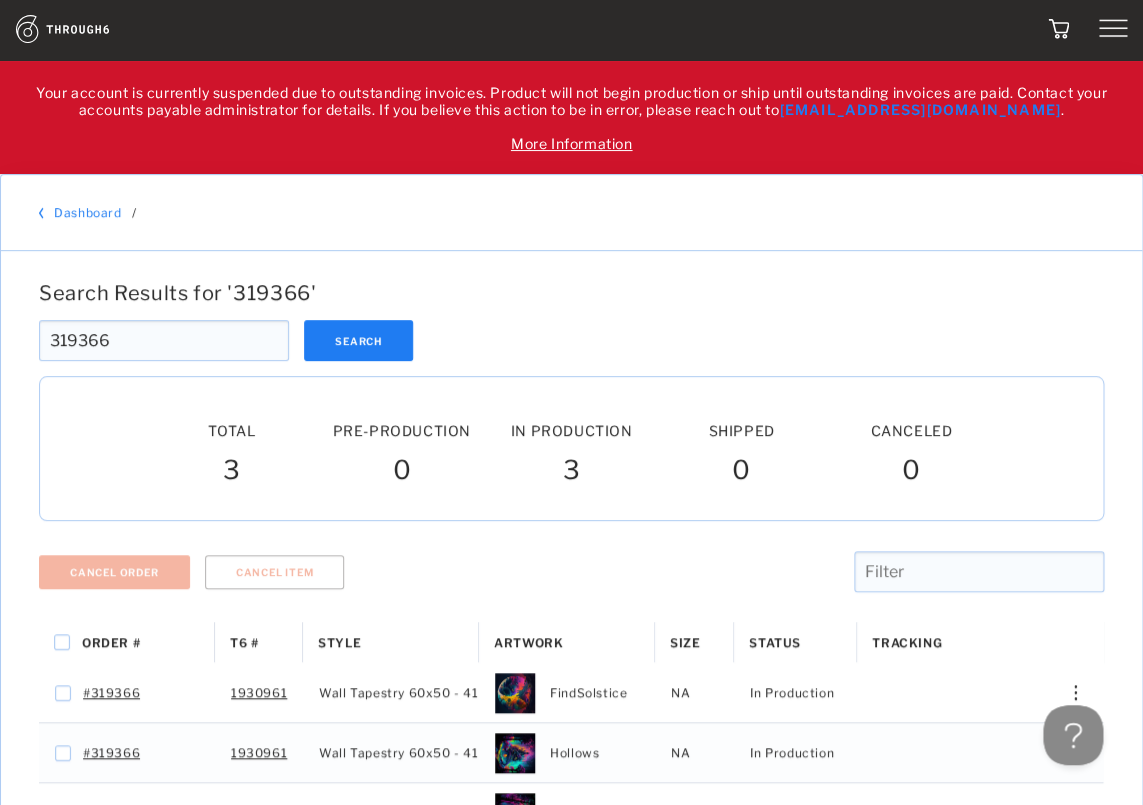 drag, startPoint x: 135, startPoint y: 316, endPoint x: -11, endPoint y: 339, distance: 147.80054 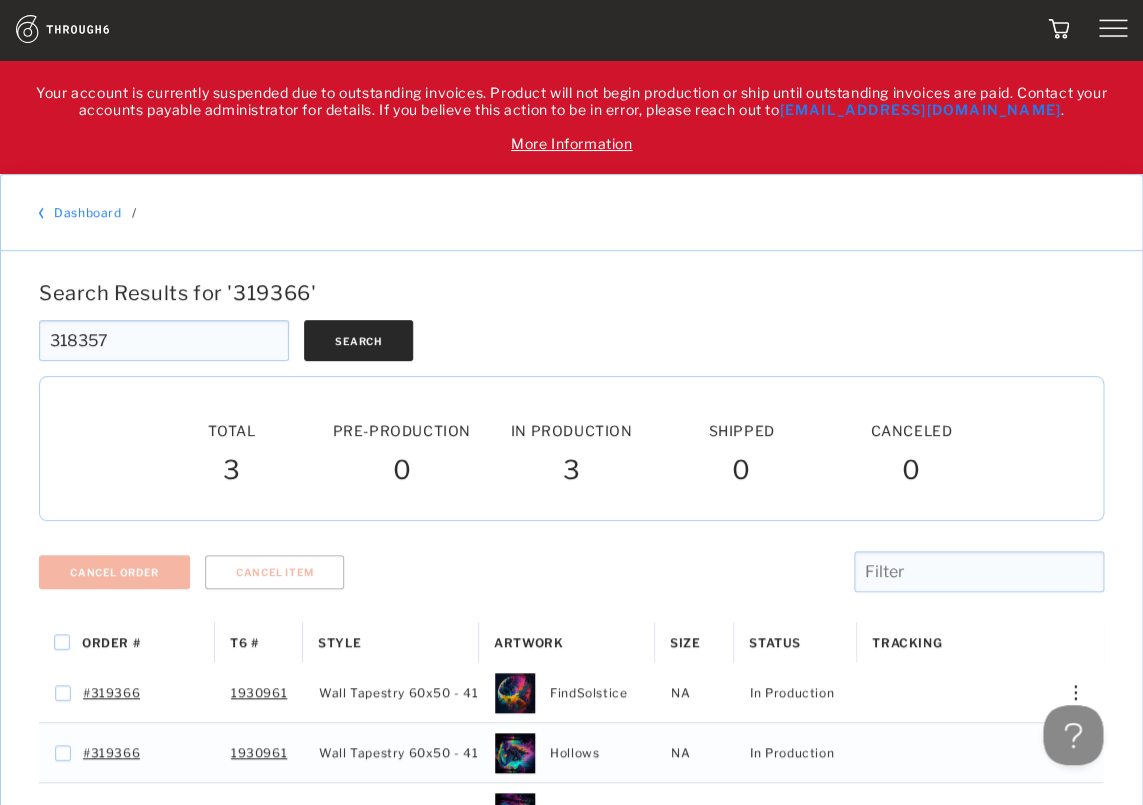 type on "318357" 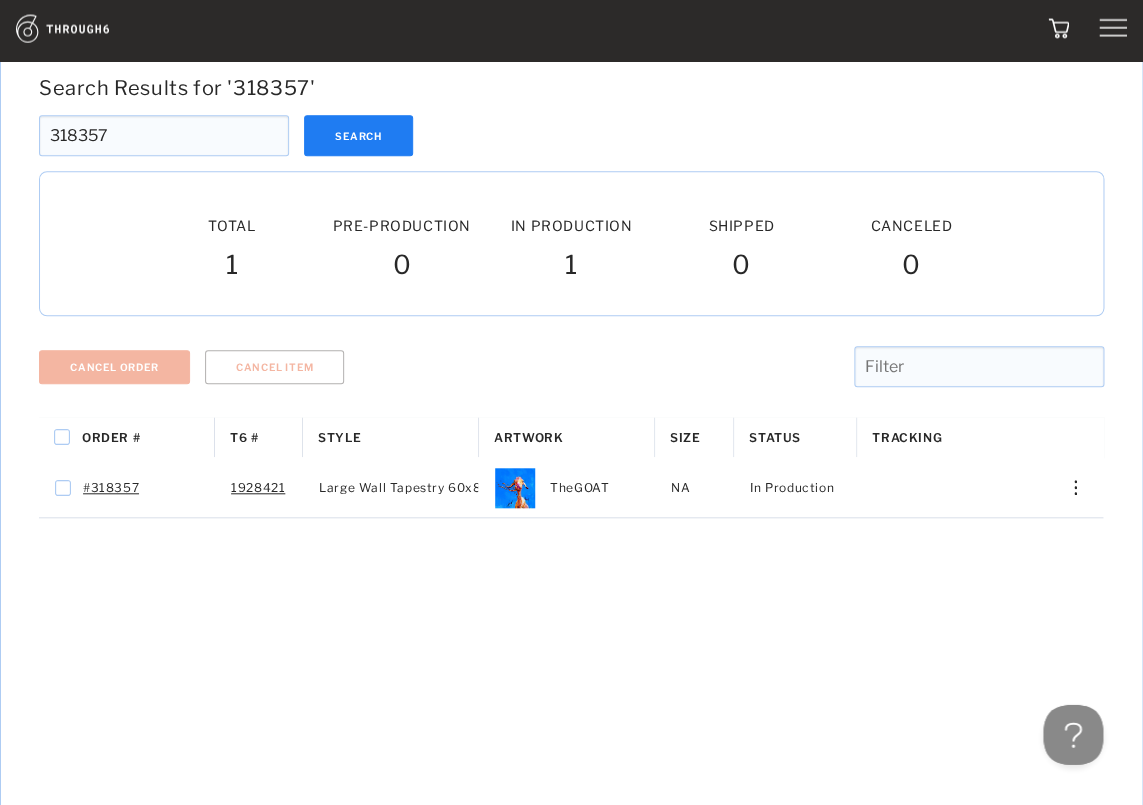 scroll, scrollTop: 210, scrollLeft: 0, axis: vertical 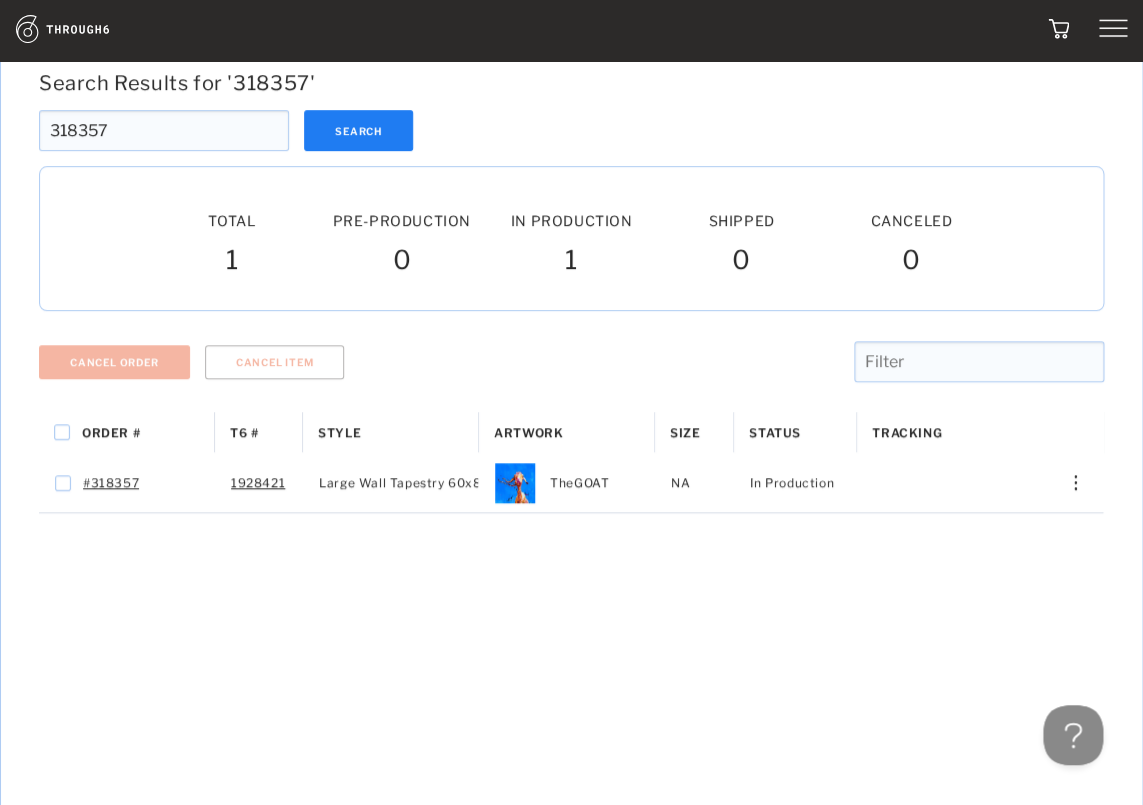 click on "In Production In Prod." at bounding box center [572, 220] 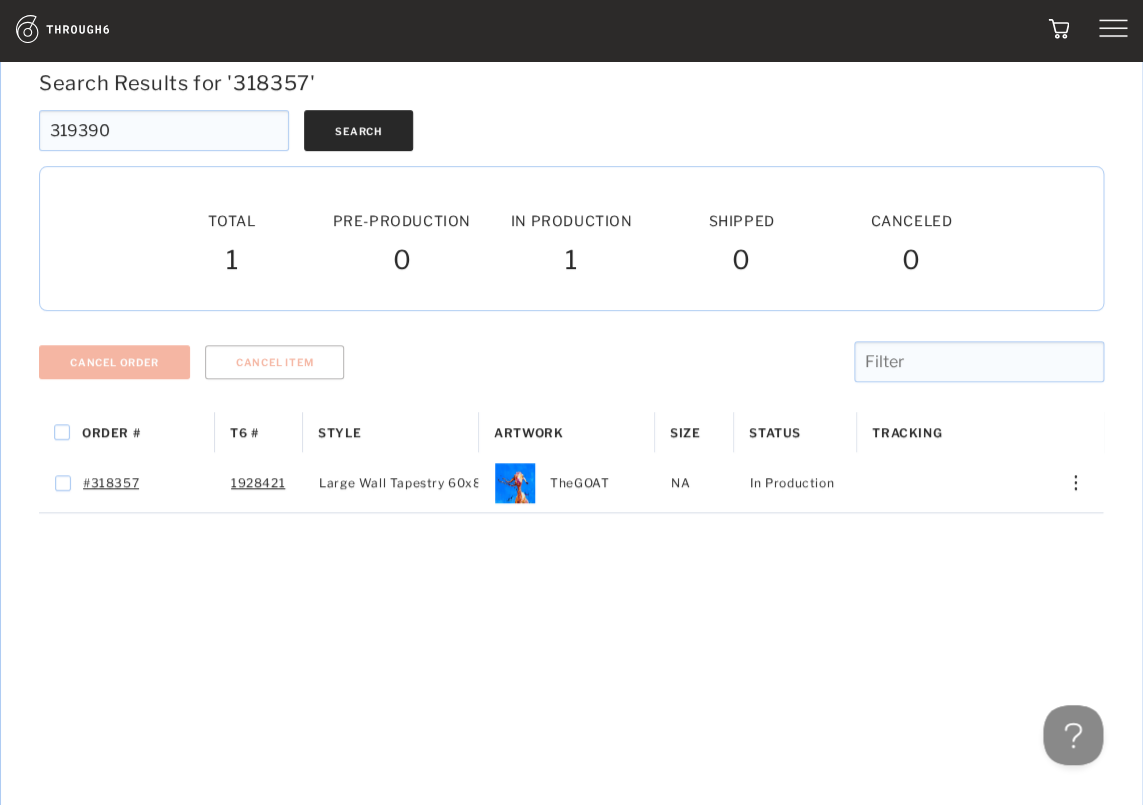type on "319390" 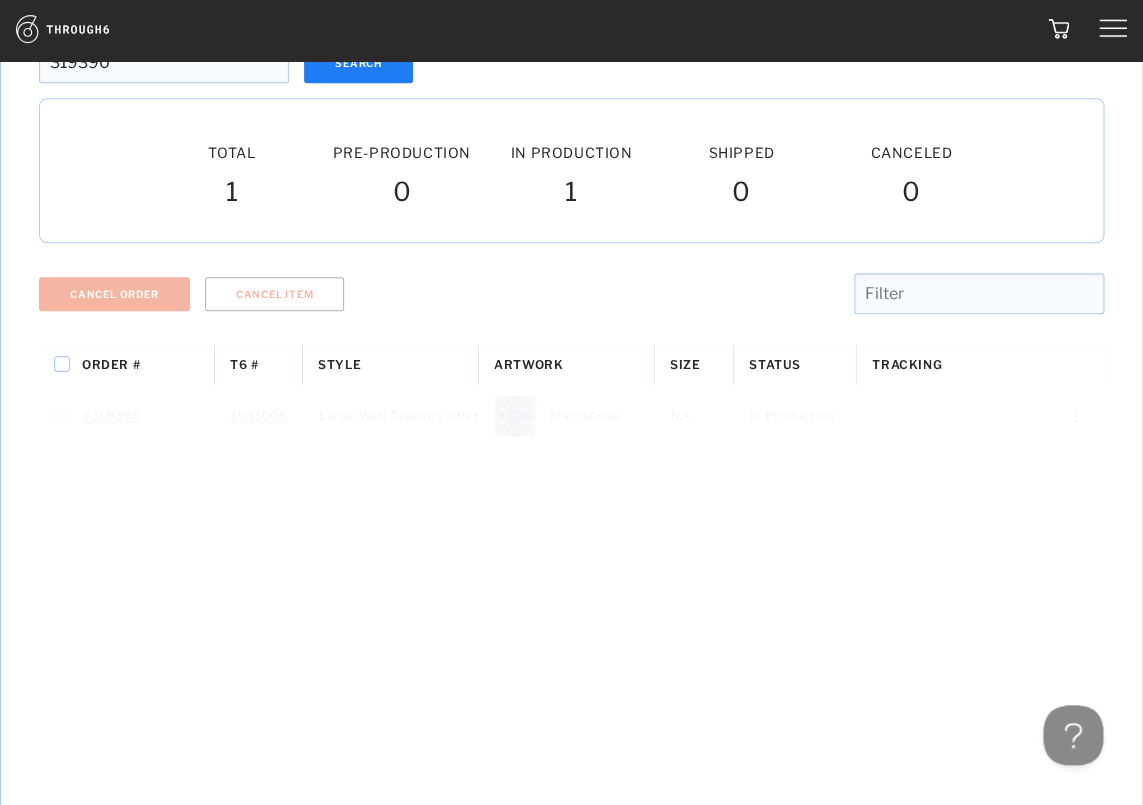 scroll, scrollTop: 315, scrollLeft: 0, axis: vertical 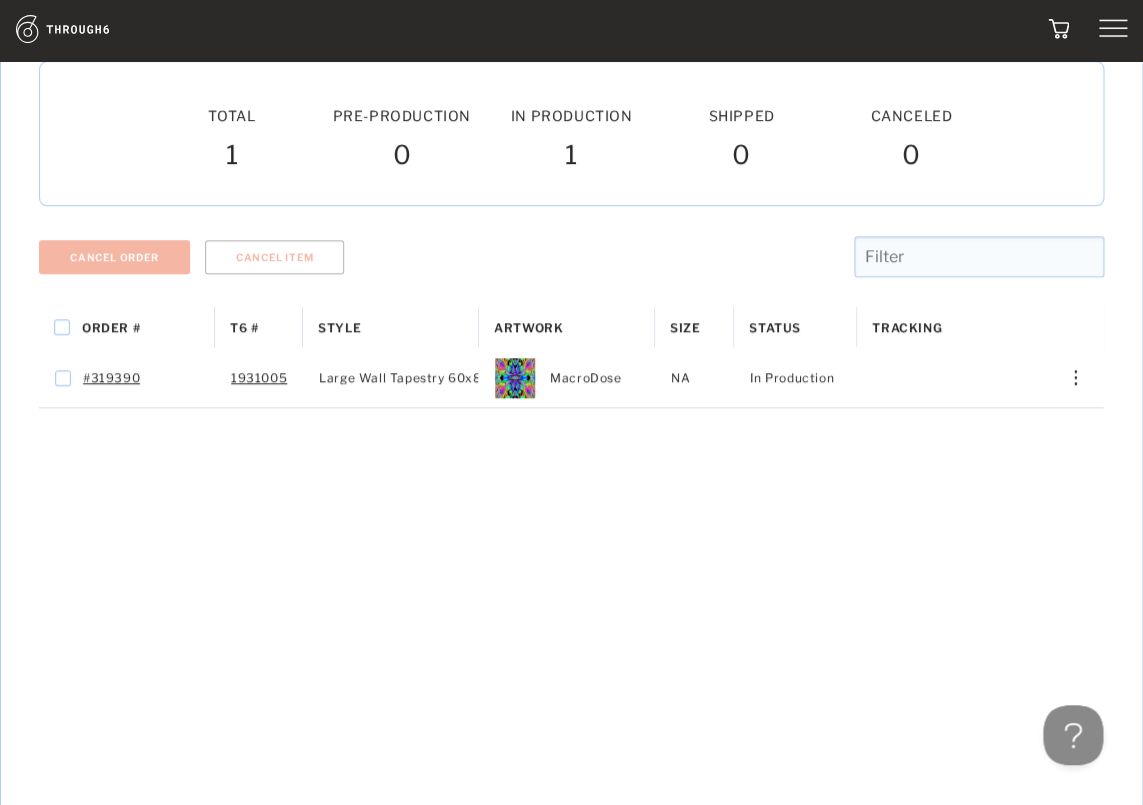 click on "Search Results for ' 319390 ' 319390 Search 319390 Total Pre-Production Pre-Prod. In Production In Prod. Shipped Canceled 1 0 1 0 0 Cancel Order Cancel Item
Order #
T6 #
Style NA" at bounding box center (571, 474) 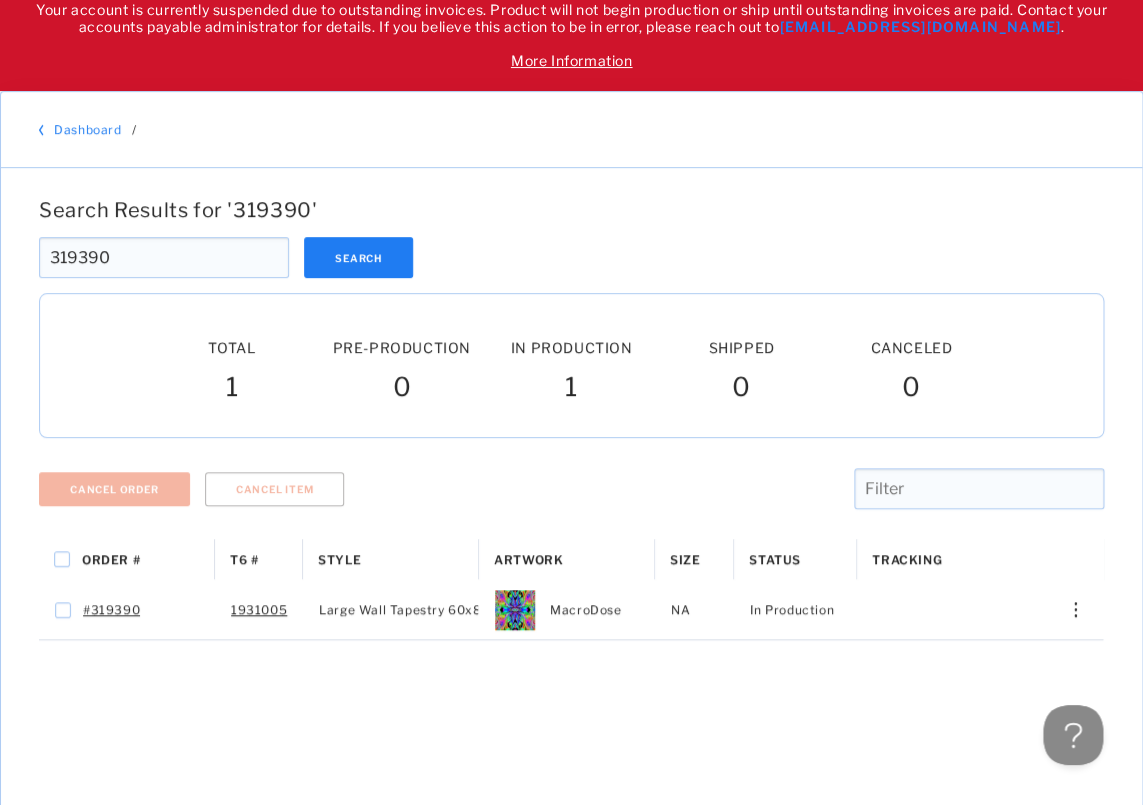 scroll, scrollTop: 0, scrollLeft: 0, axis: both 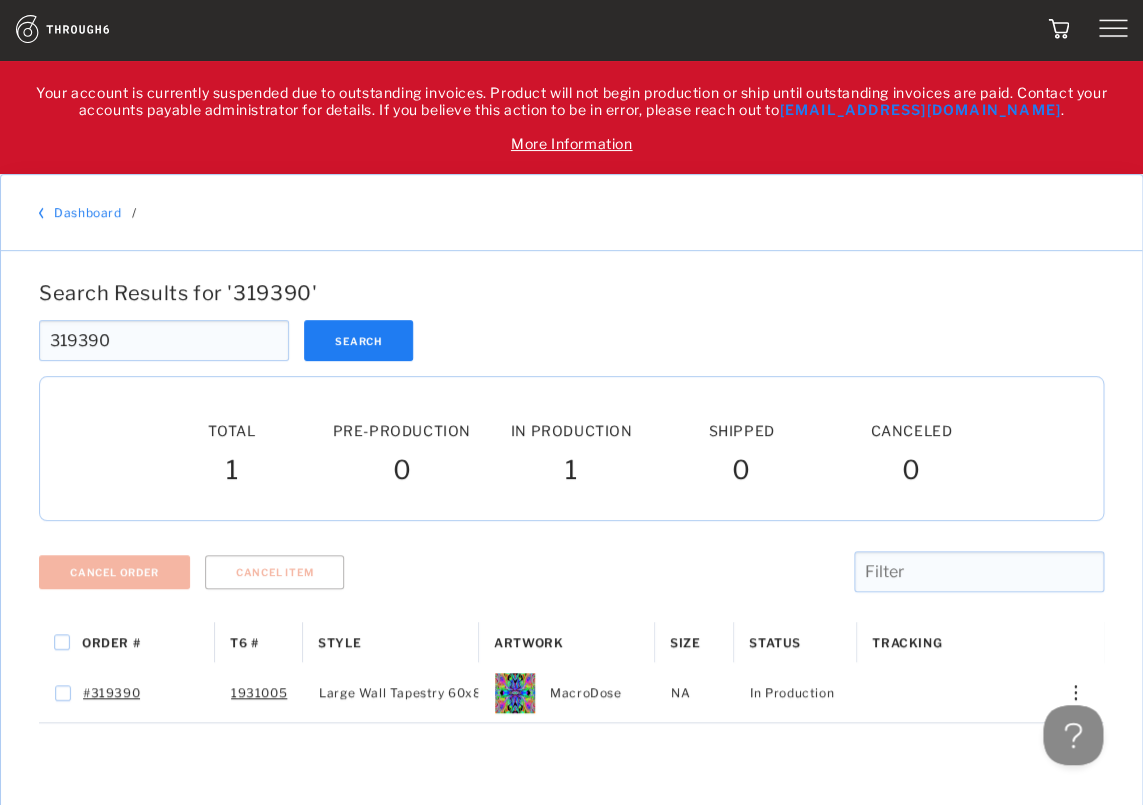 drag, startPoint x: 135, startPoint y: 358, endPoint x: -107, endPoint y: 346, distance: 242.29733 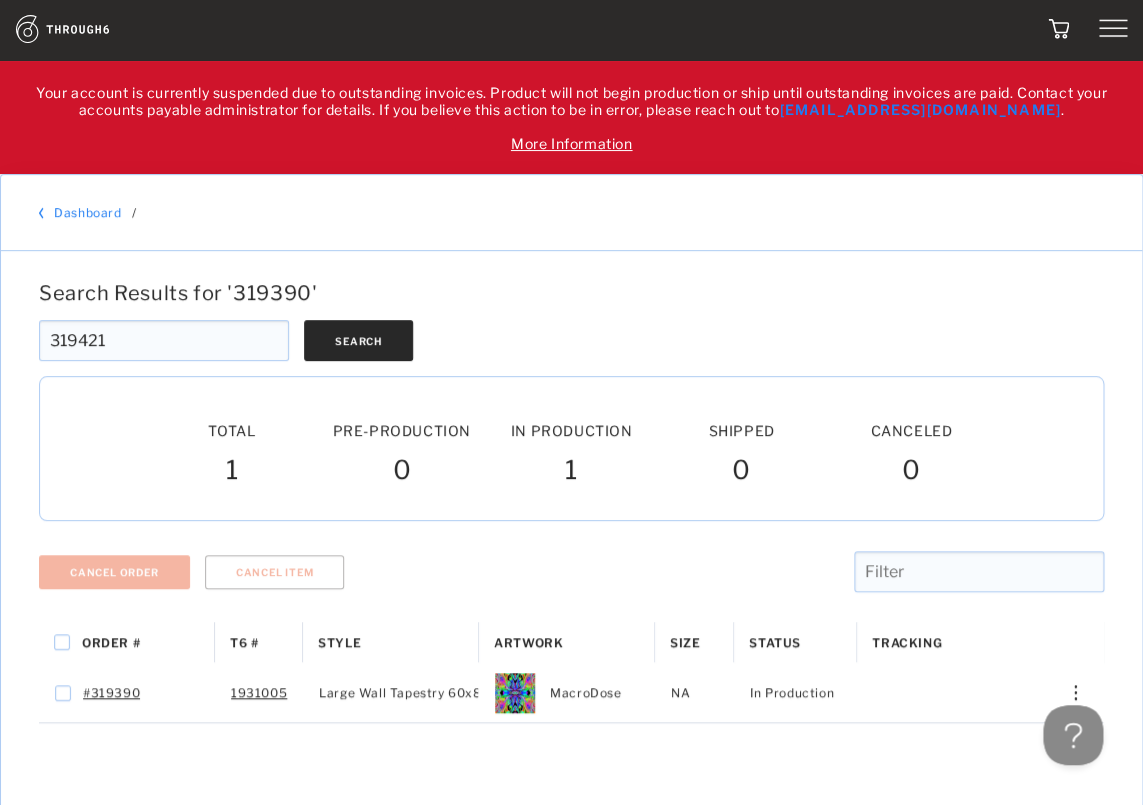 type on "319421" 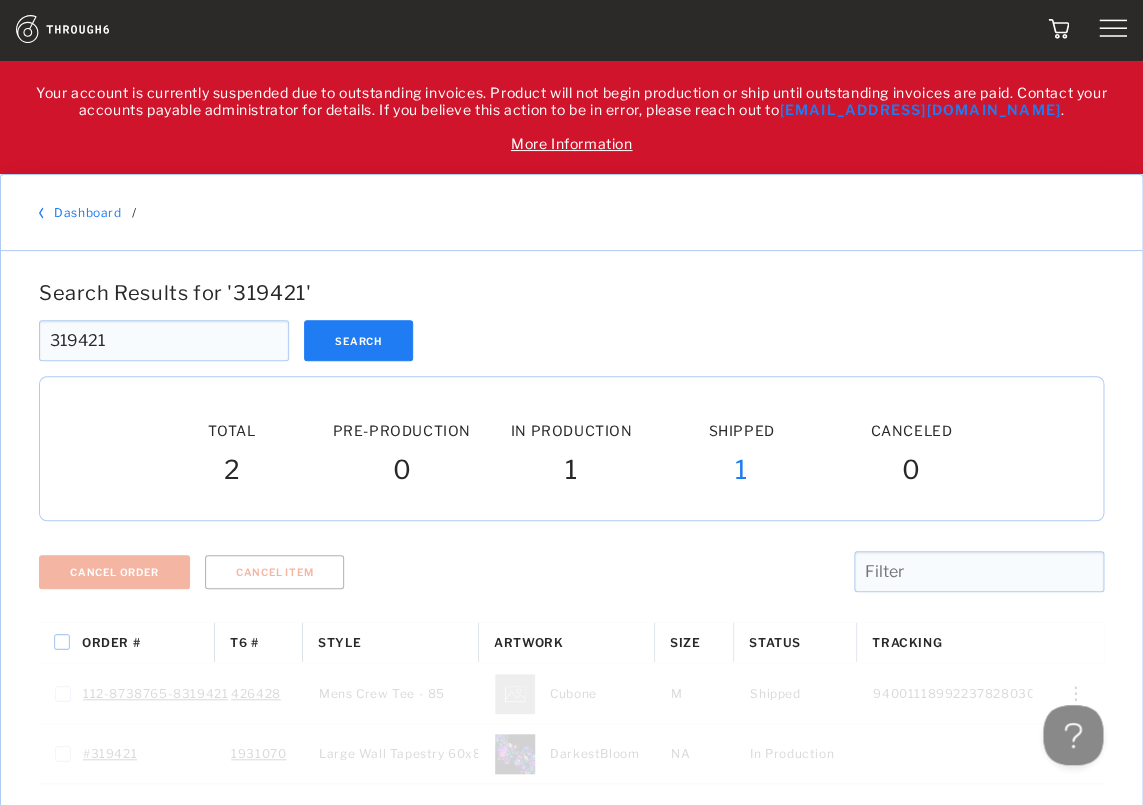 scroll, scrollTop: 0, scrollLeft: 0, axis: both 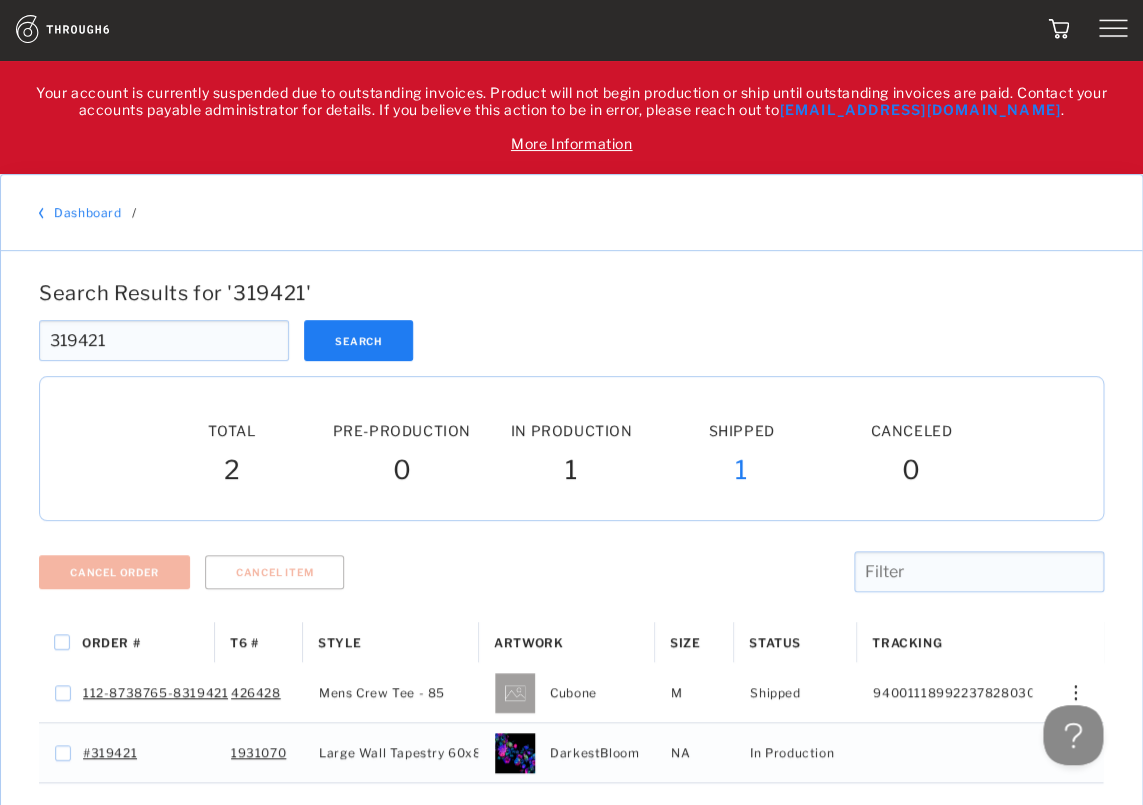 click on "319421 Search" at bounding box center (571, 340) 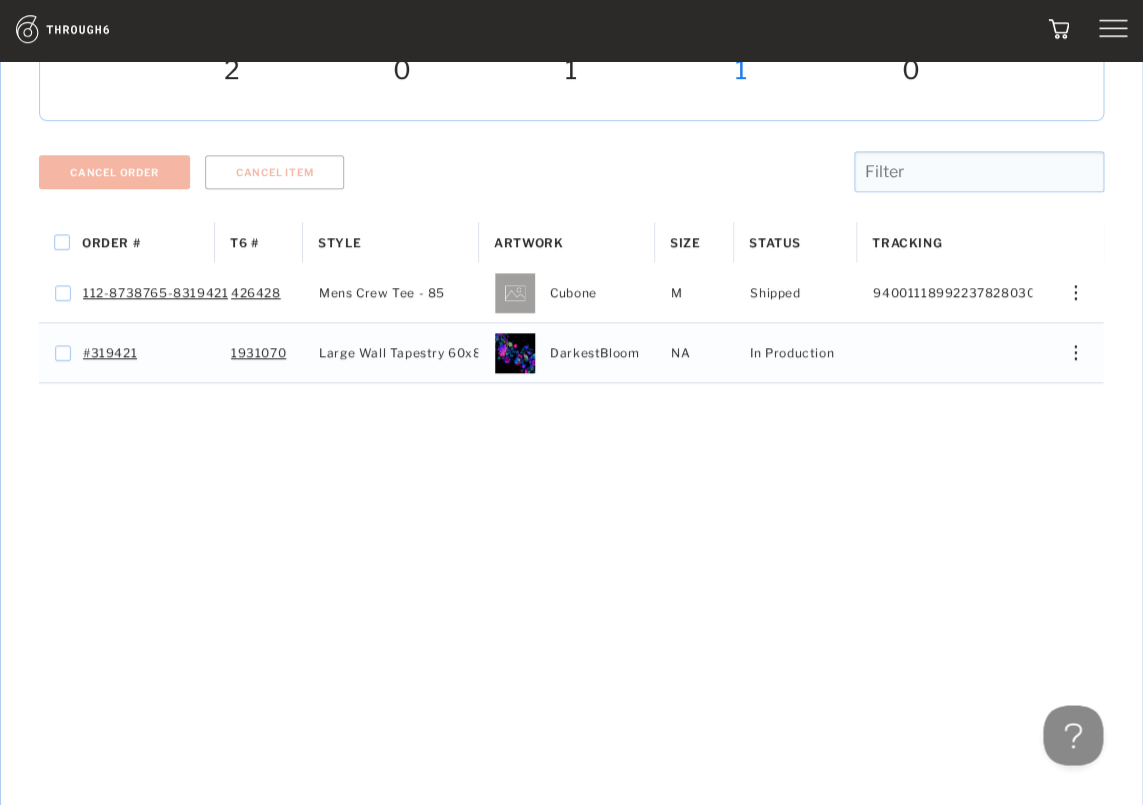 scroll, scrollTop: 420, scrollLeft: 0, axis: vertical 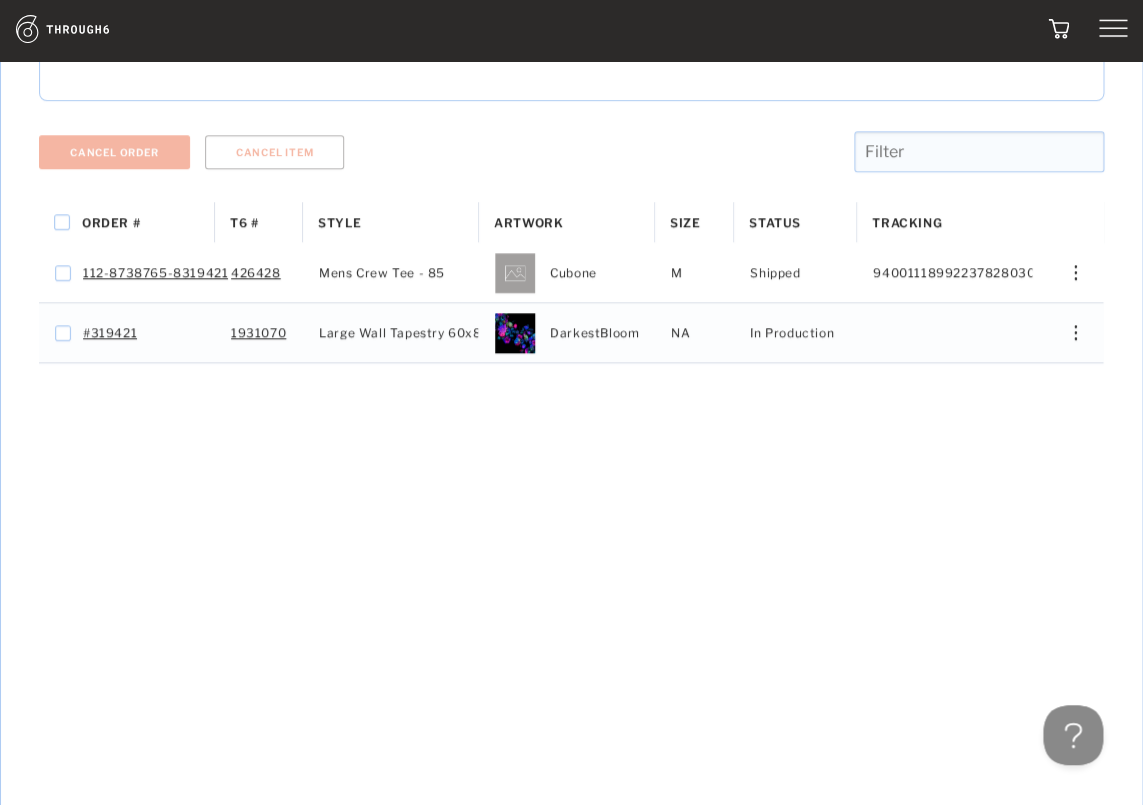 click on "Order #
T6 #
Style" at bounding box center [571, 539] 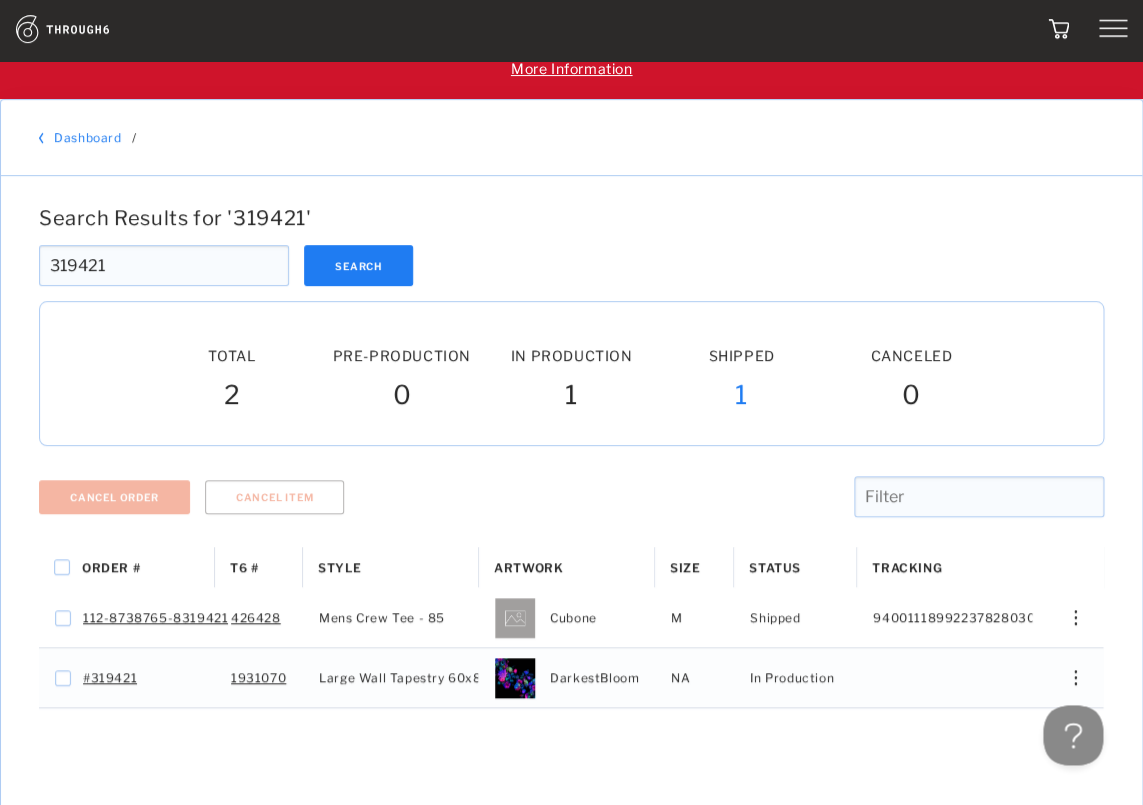 scroll, scrollTop: 0, scrollLeft: 0, axis: both 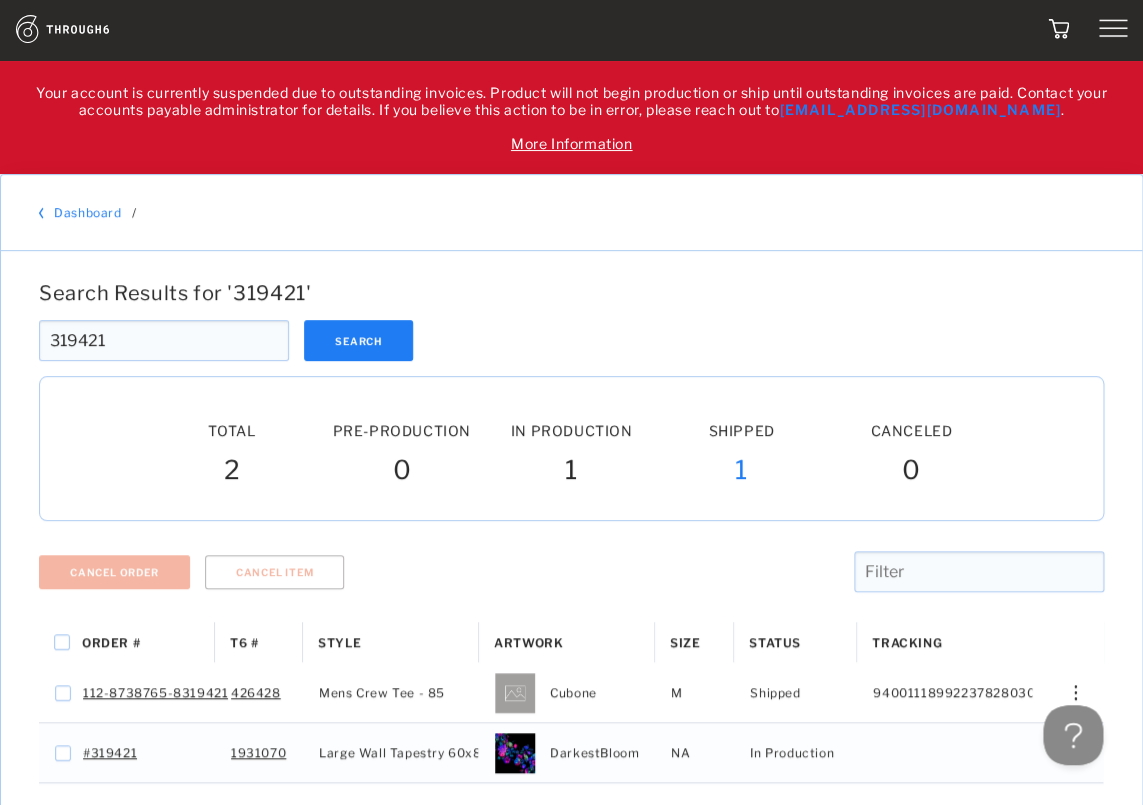 drag, startPoint x: 116, startPoint y: 344, endPoint x: -52, endPoint y: 339, distance: 168.07439 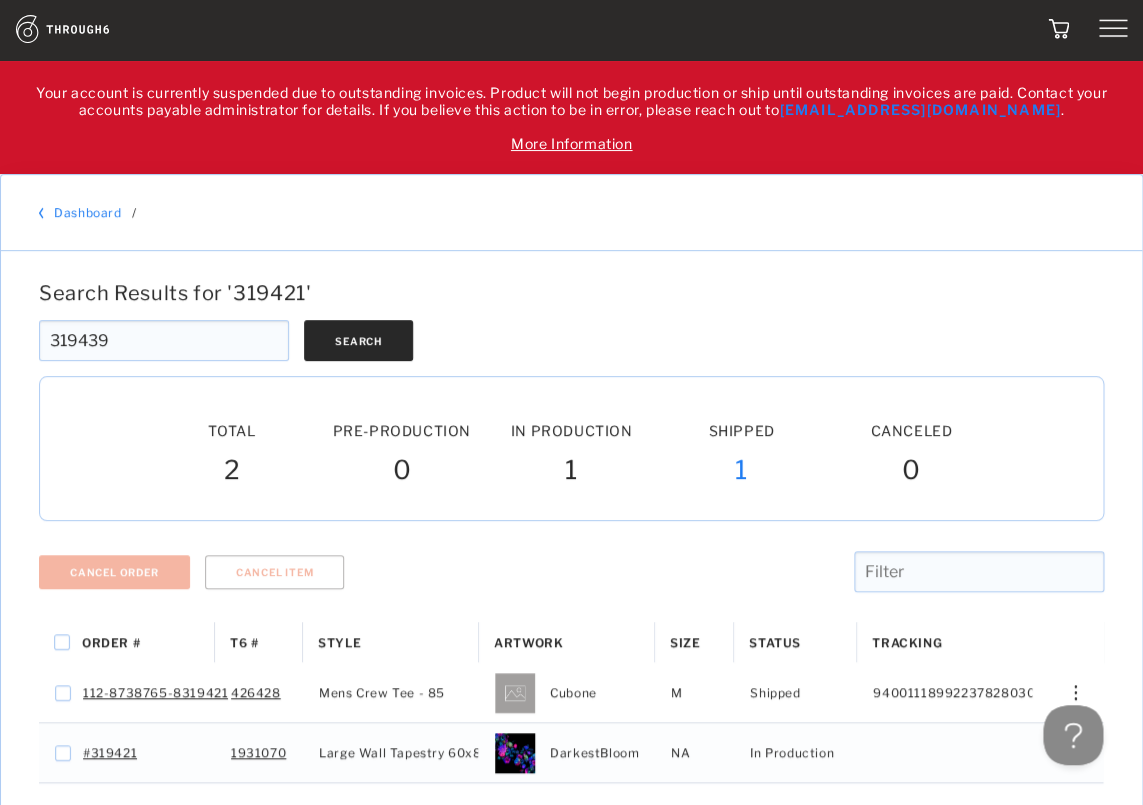 type on "319439" 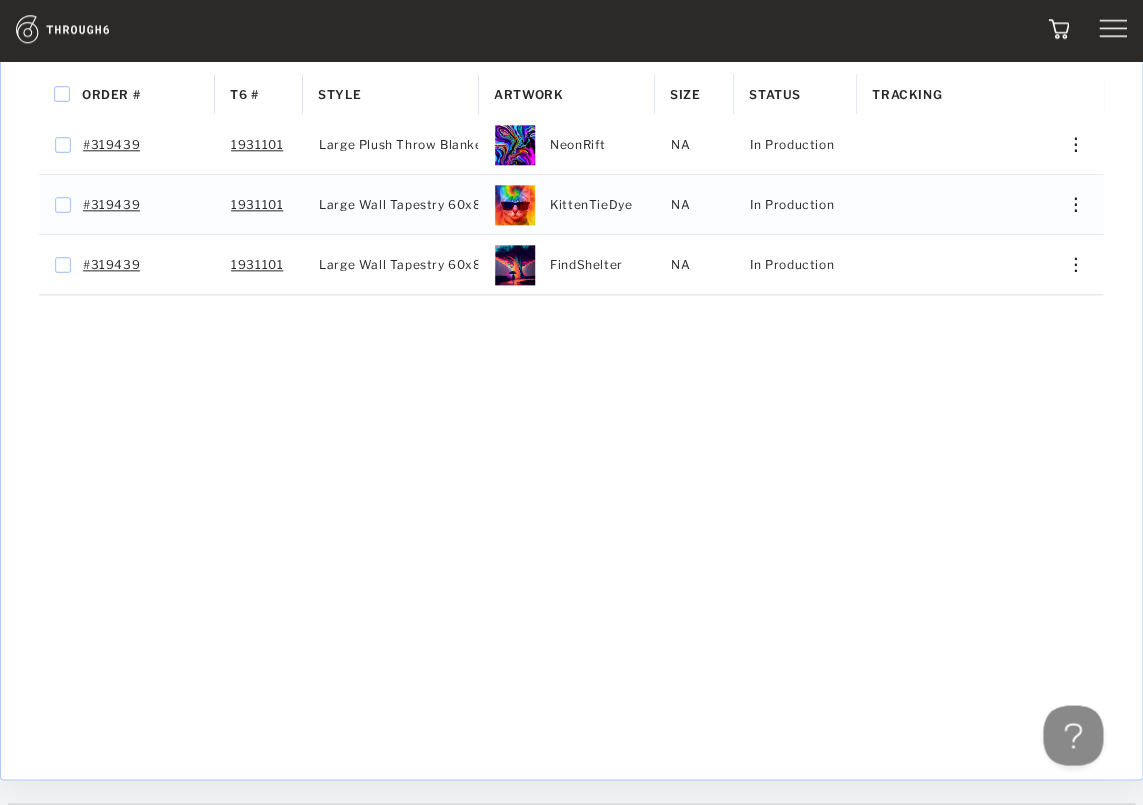 scroll, scrollTop: 613, scrollLeft: 0, axis: vertical 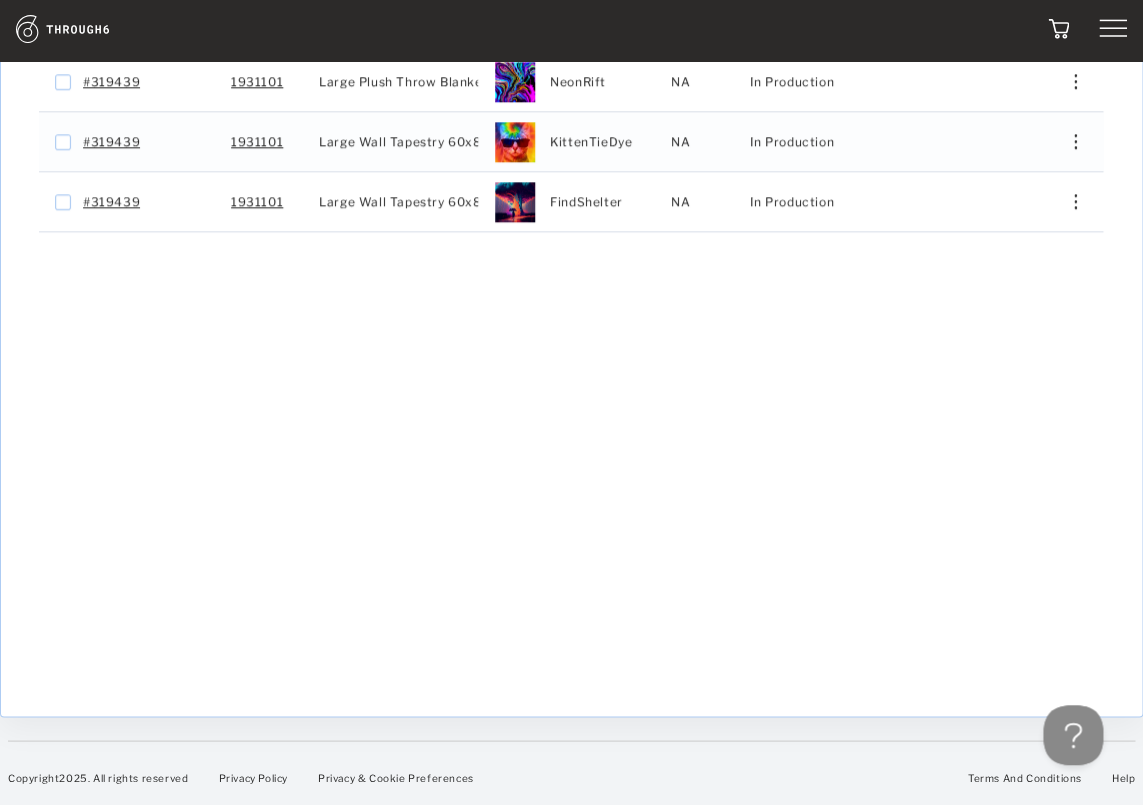 drag, startPoint x: 383, startPoint y: 329, endPoint x: 413, endPoint y: 350, distance: 36.619667 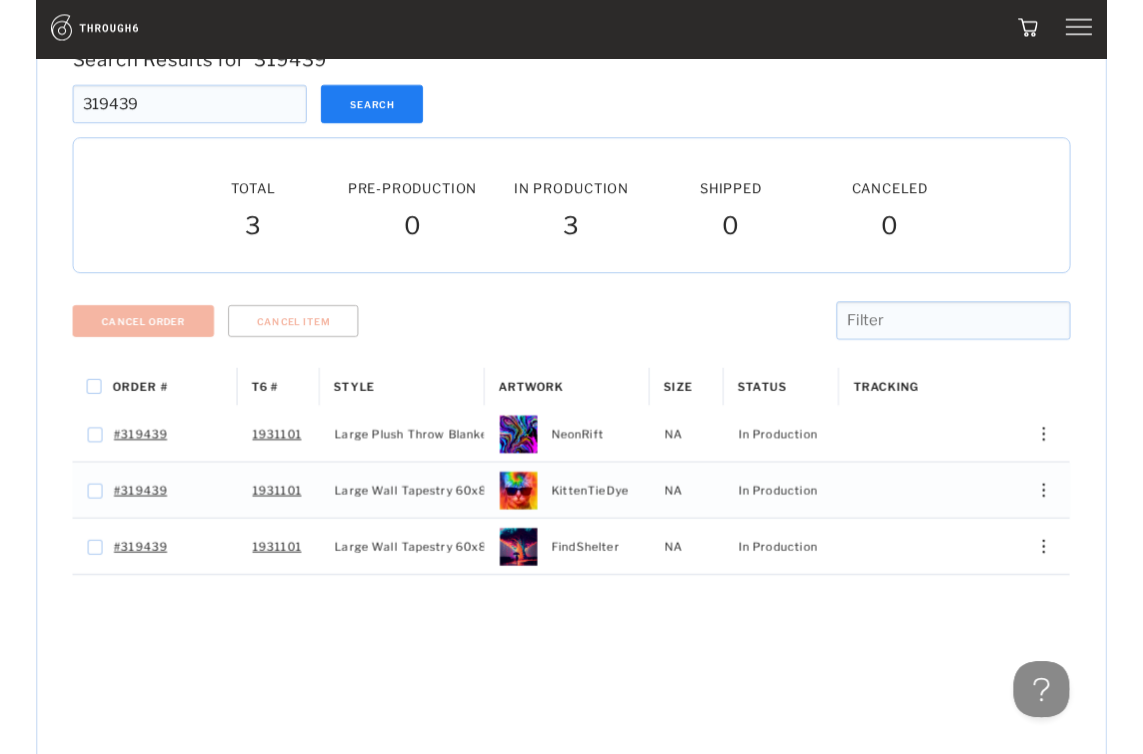 scroll, scrollTop: 193, scrollLeft: 0, axis: vertical 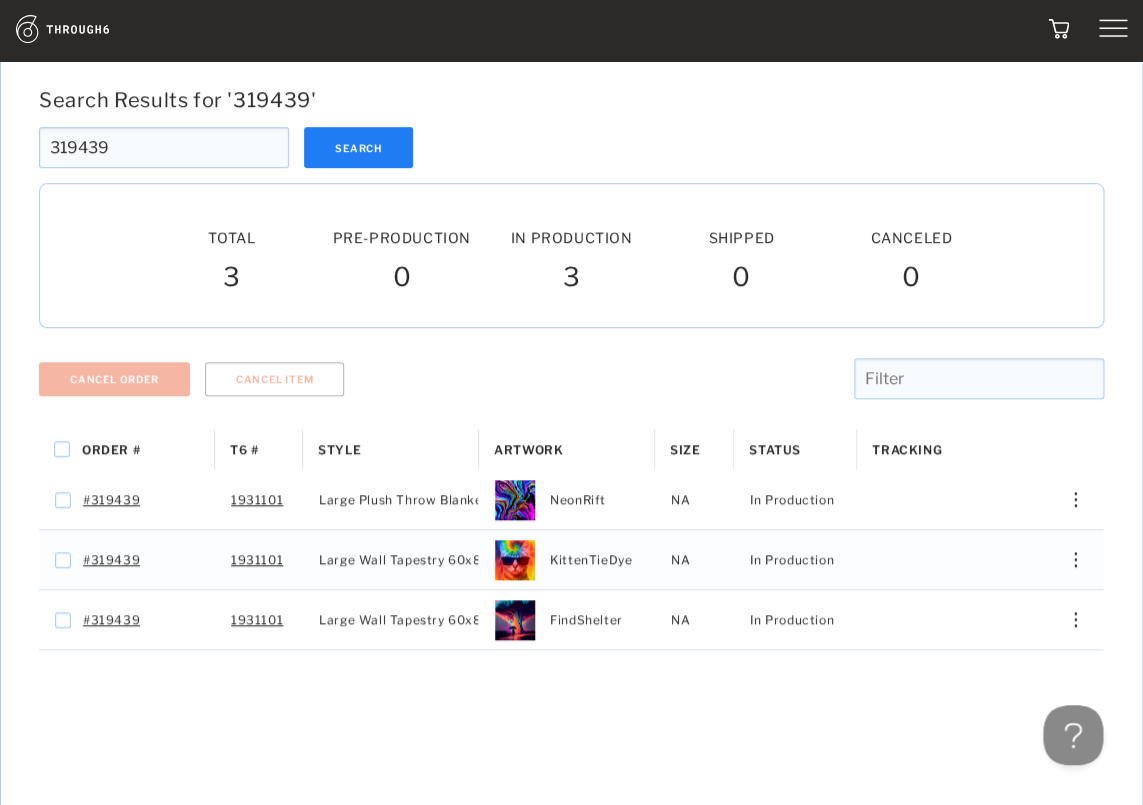 drag, startPoint x: 613, startPoint y: 123, endPoint x: 350, endPoint y: 149, distance: 264.28204 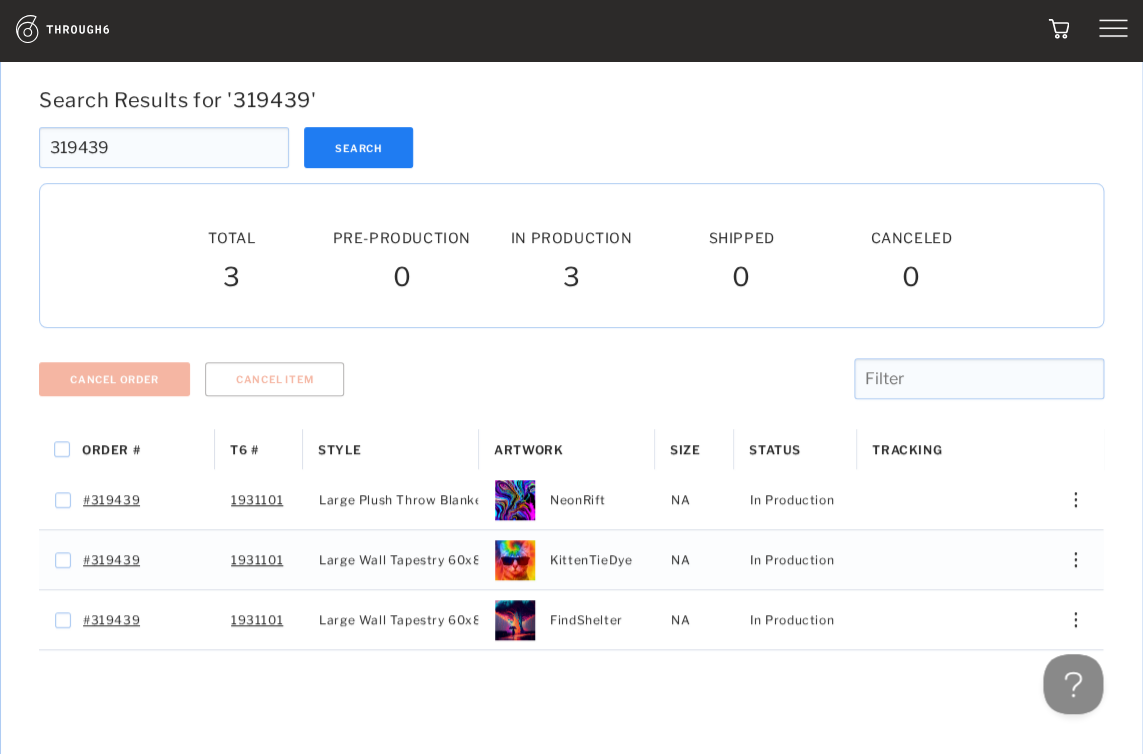 click on "Search Results for ' 319439 '" at bounding box center (571, 100) 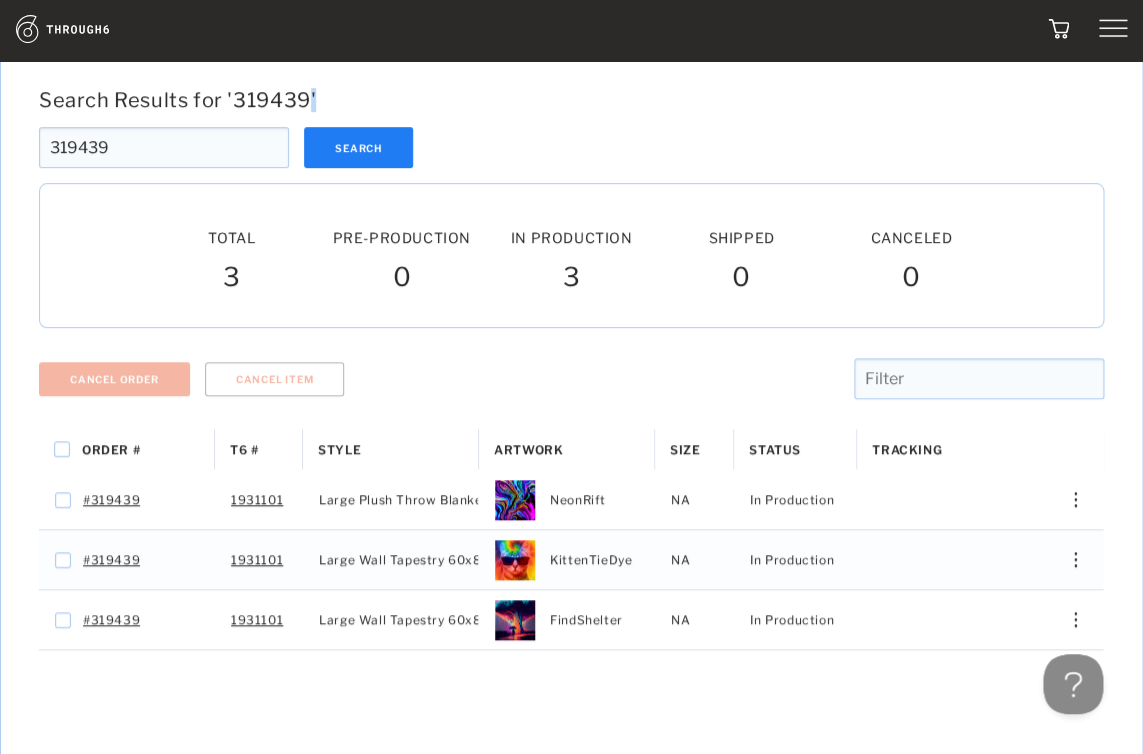 click on "Search Results for ' 319439 '" at bounding box center (571, 100) 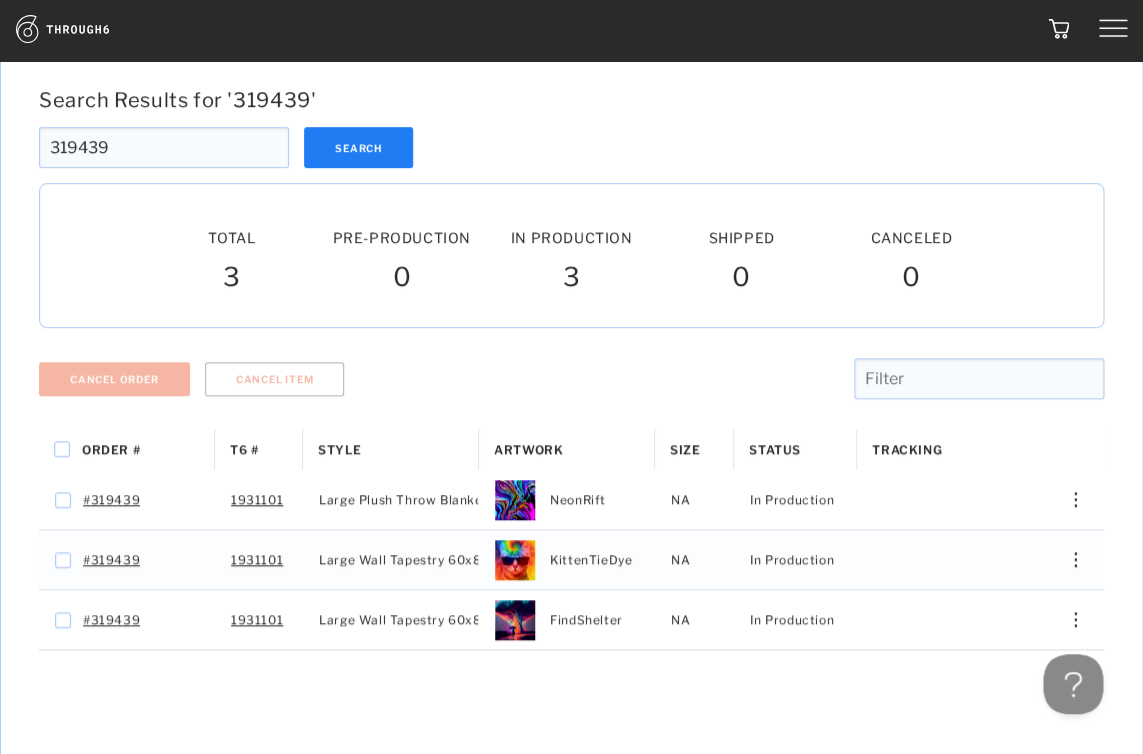 drag, startPoint x: 190, startPoint y: 134, endPoint x: -24, endPoint y: 130, distance: 214.03738 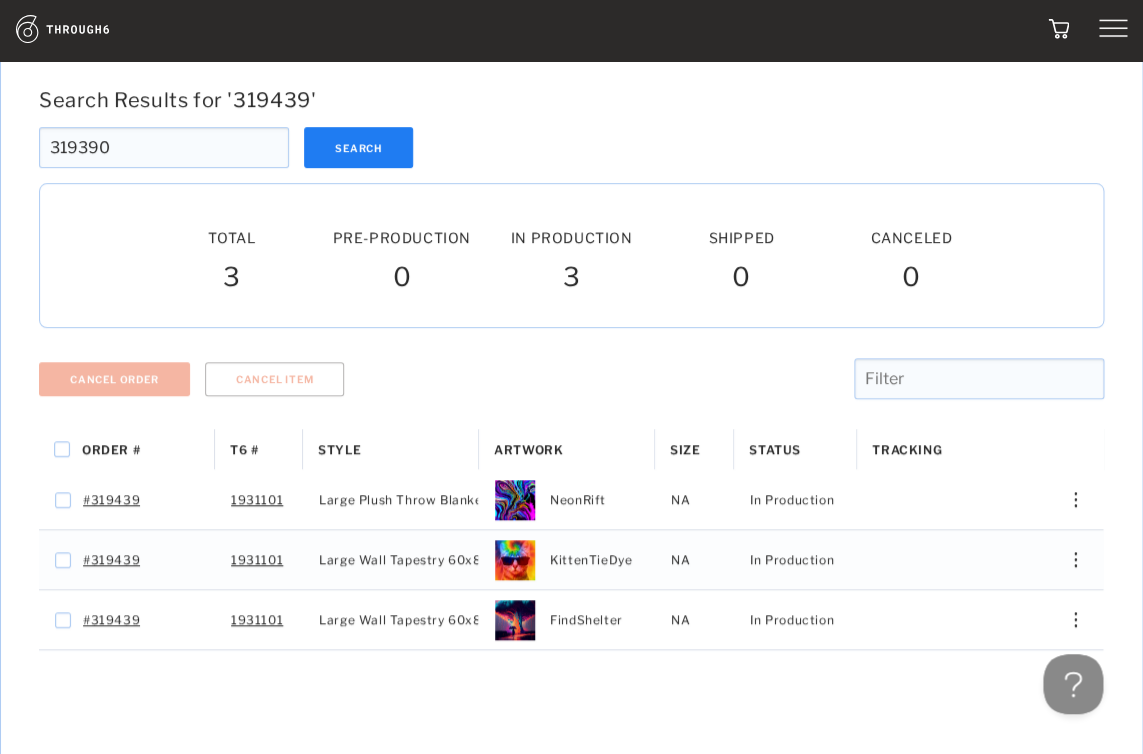 type on "319390" 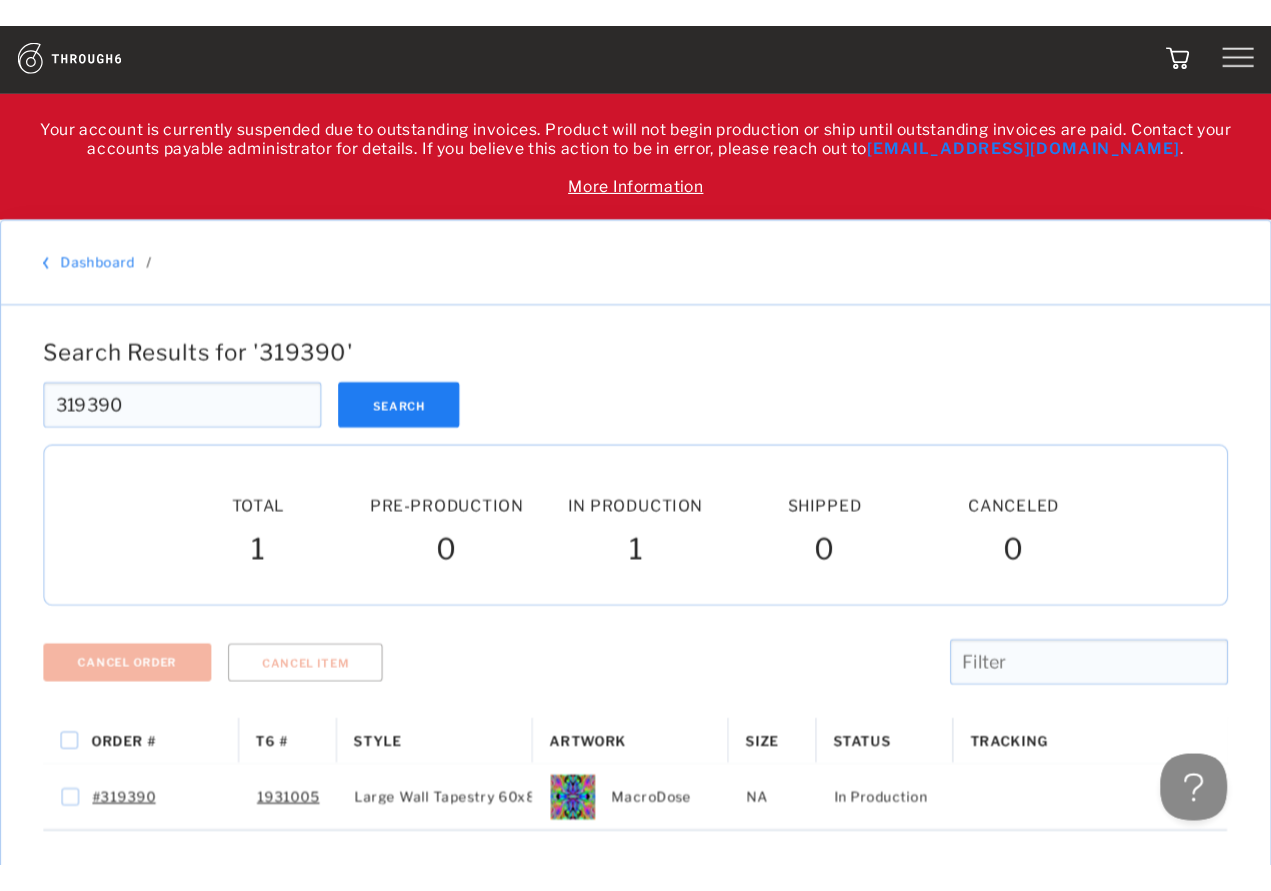 scroll, scrollTop: 0, scrollLeft: 0, axis: both 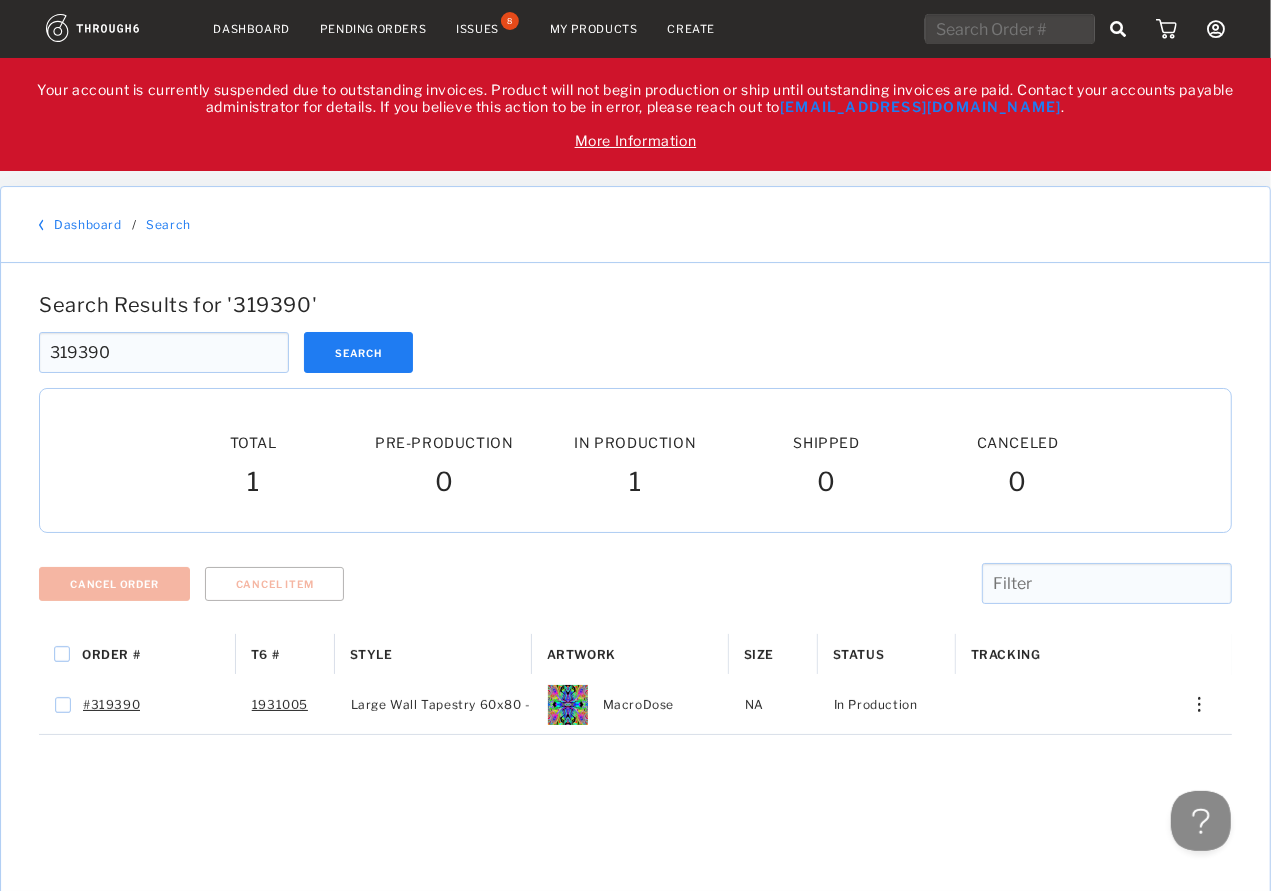 click on "Search Results for ' 319390 '" at bounding box center [635, 305] 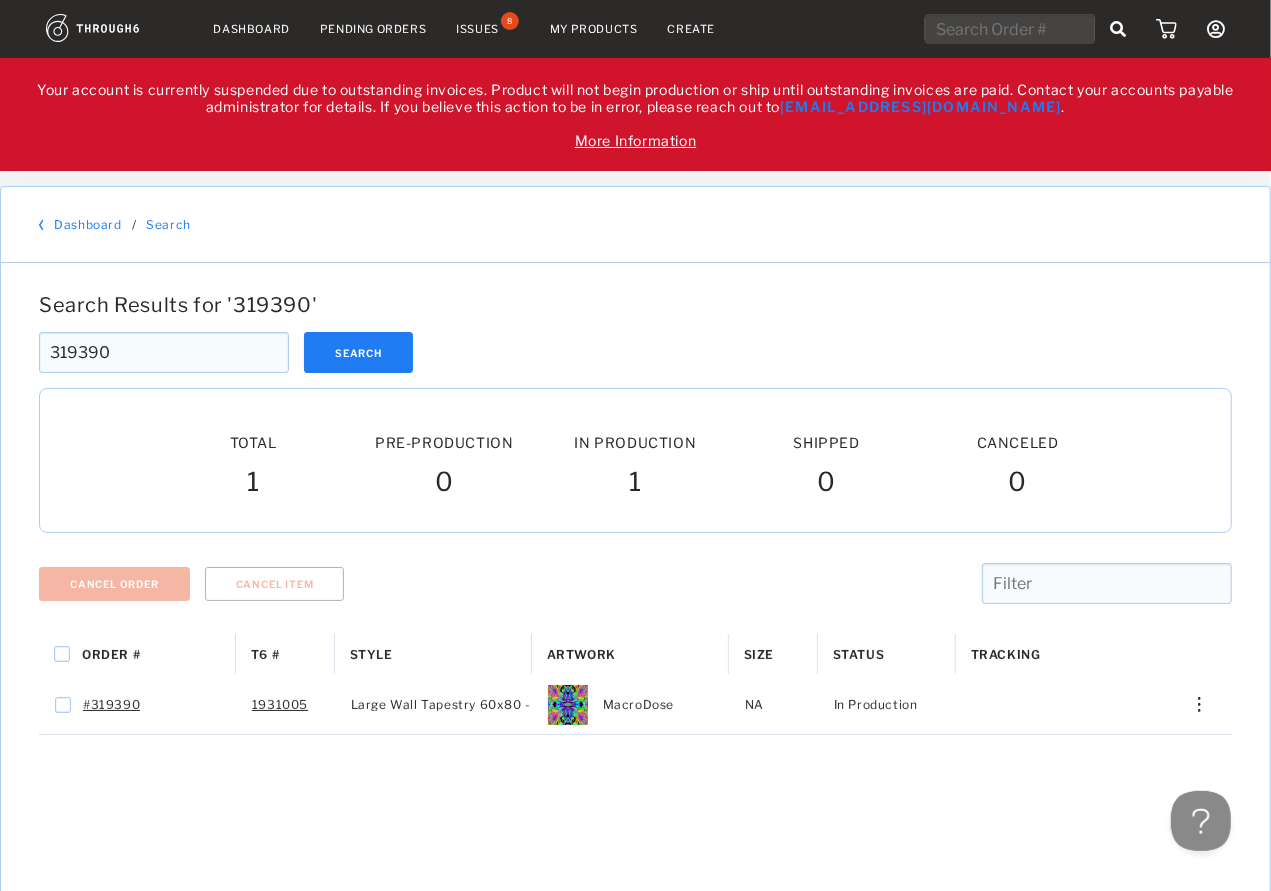 click on "Dashboard / Search" at bounding box center (635, 225) 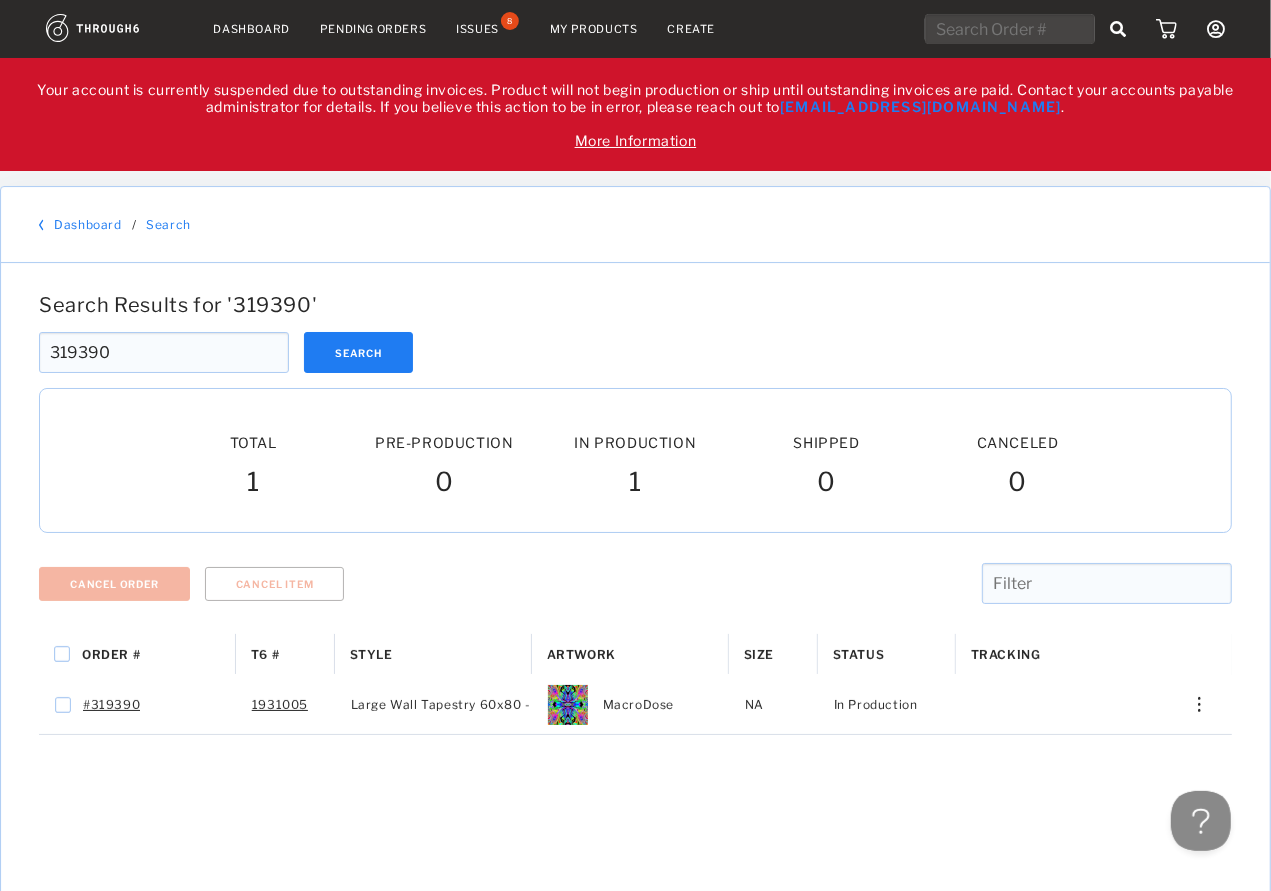 drag, startPoint x: 709, startPoint y: 279, endPoint x: 691, endPoint y: 278, distance: 18.027756 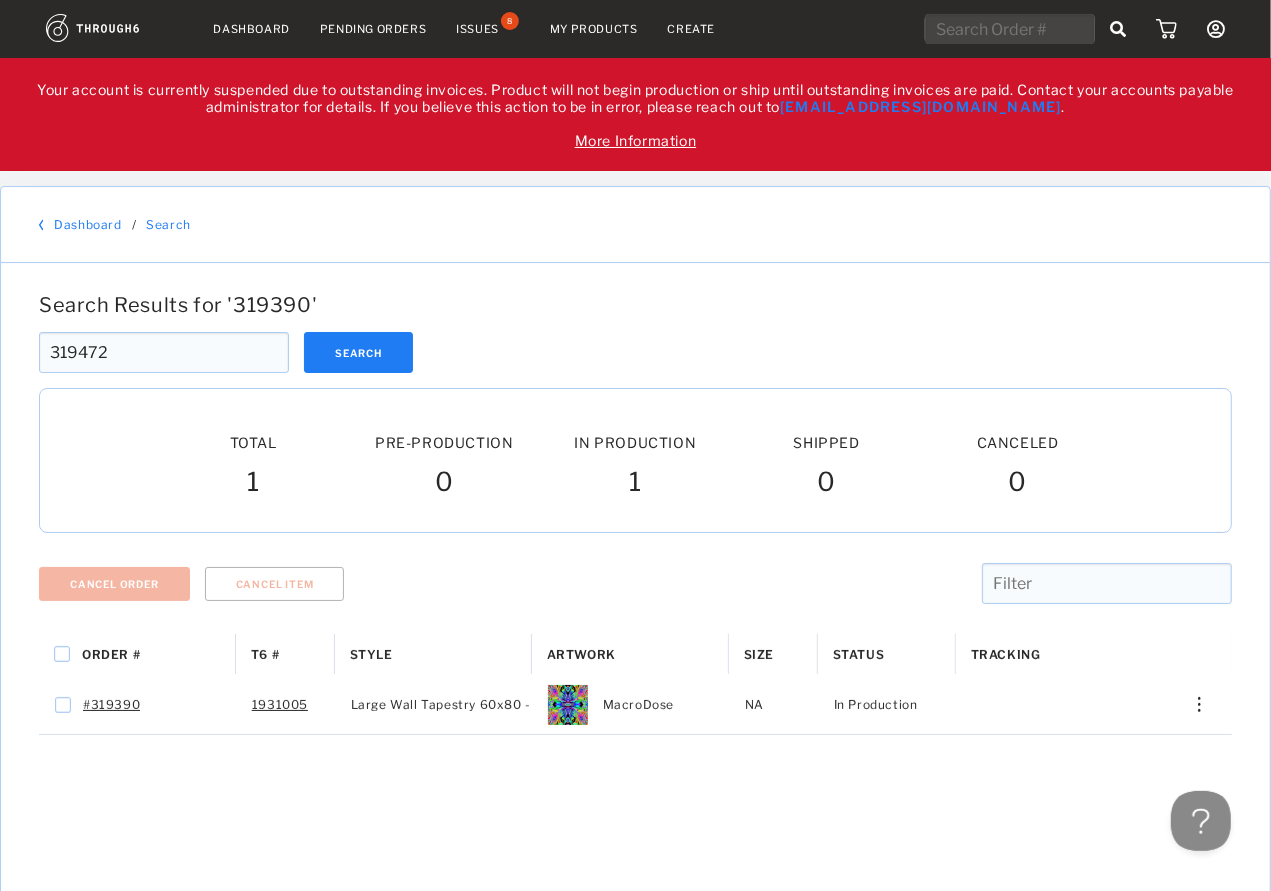 type on "319472" 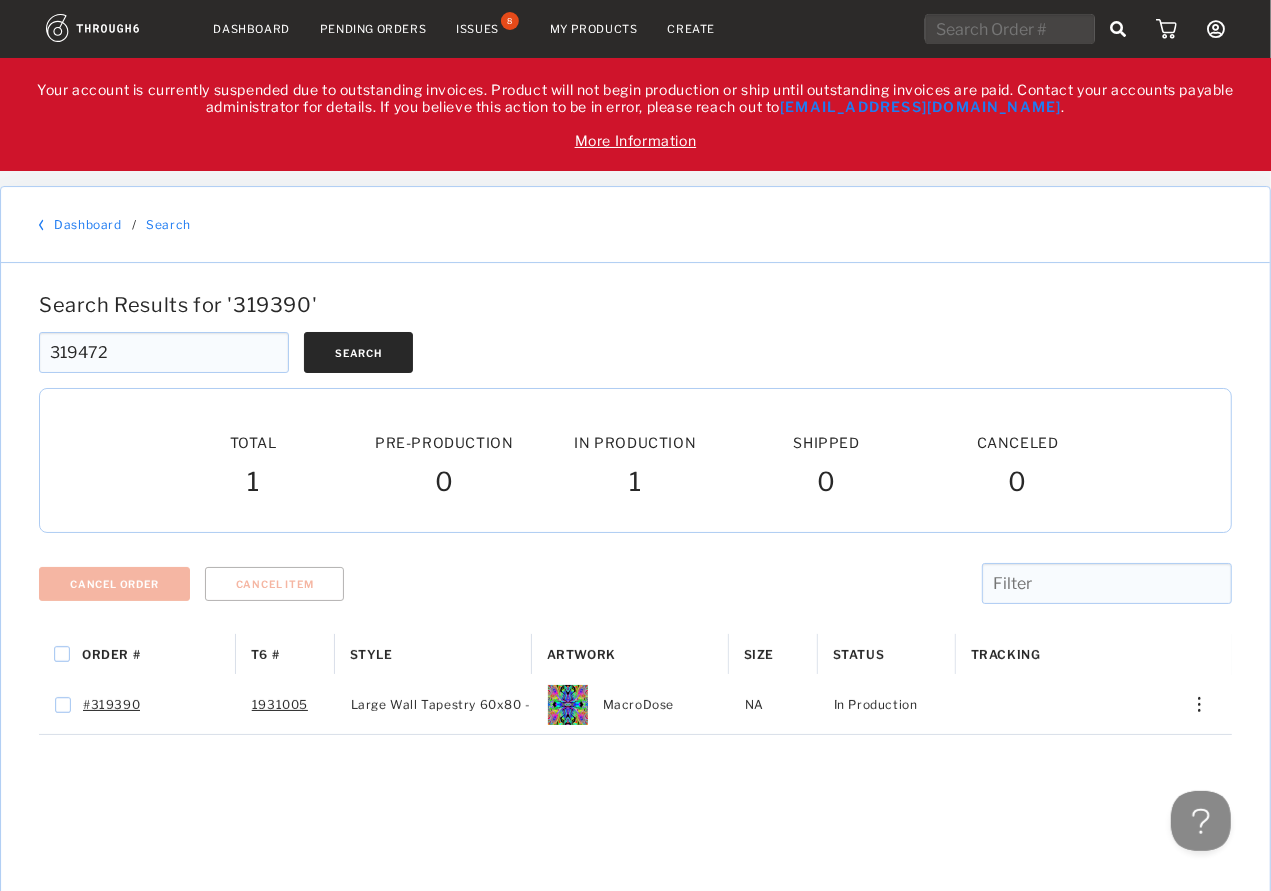 click on "Search" at bounding box center (358, 352) 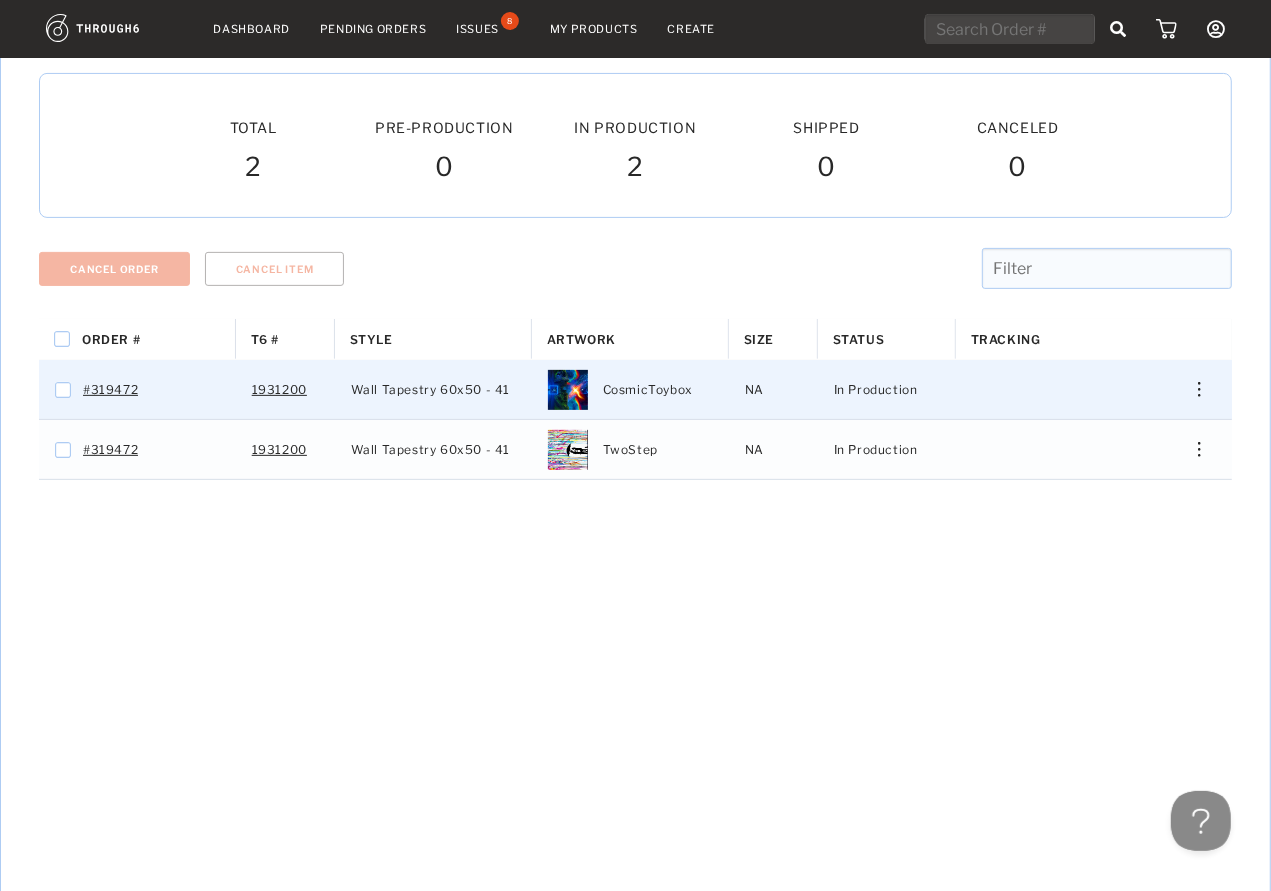 scroll, scrollTop: 0, scrollLeft: 0, axis: both 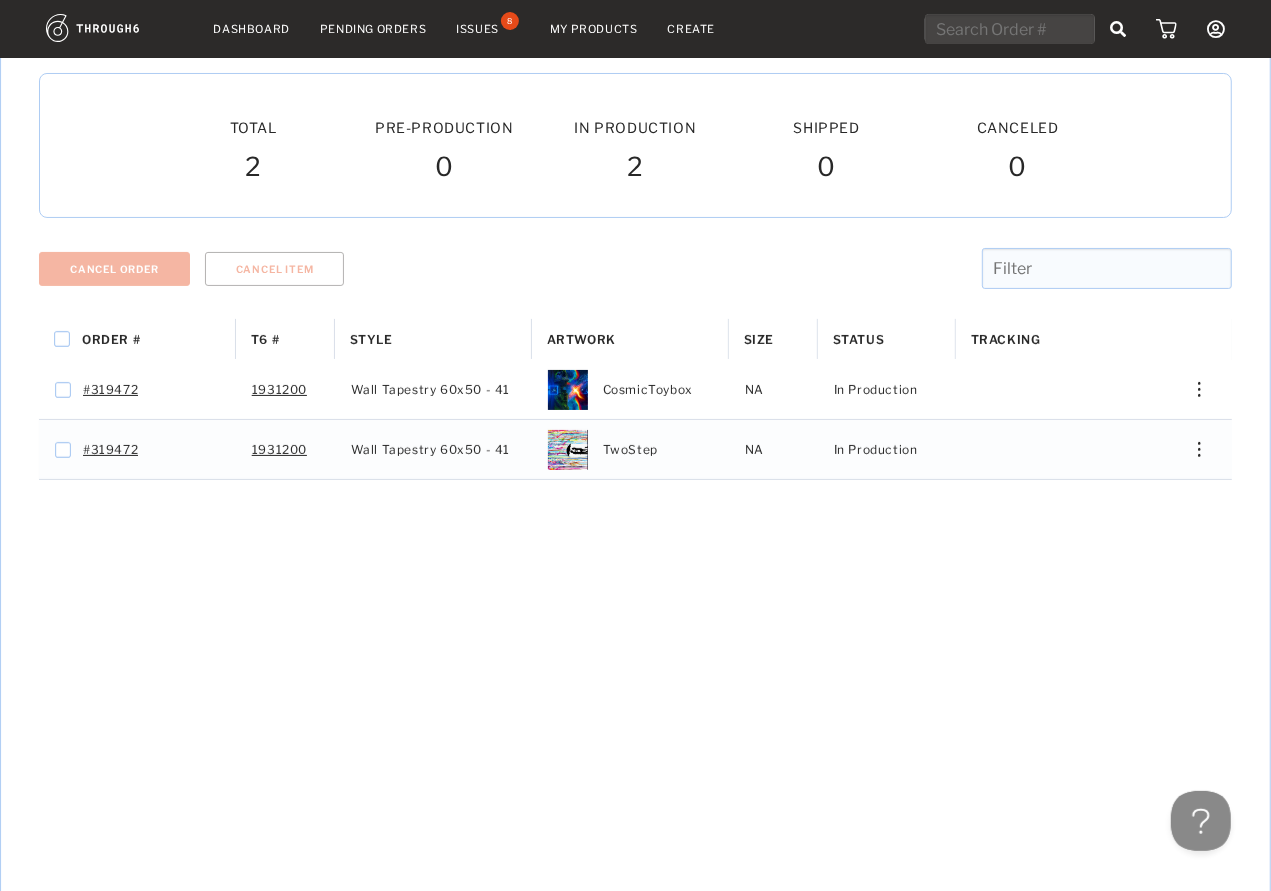 click on "Cancel Order Cancel Item" at bounding box center (635, 283) 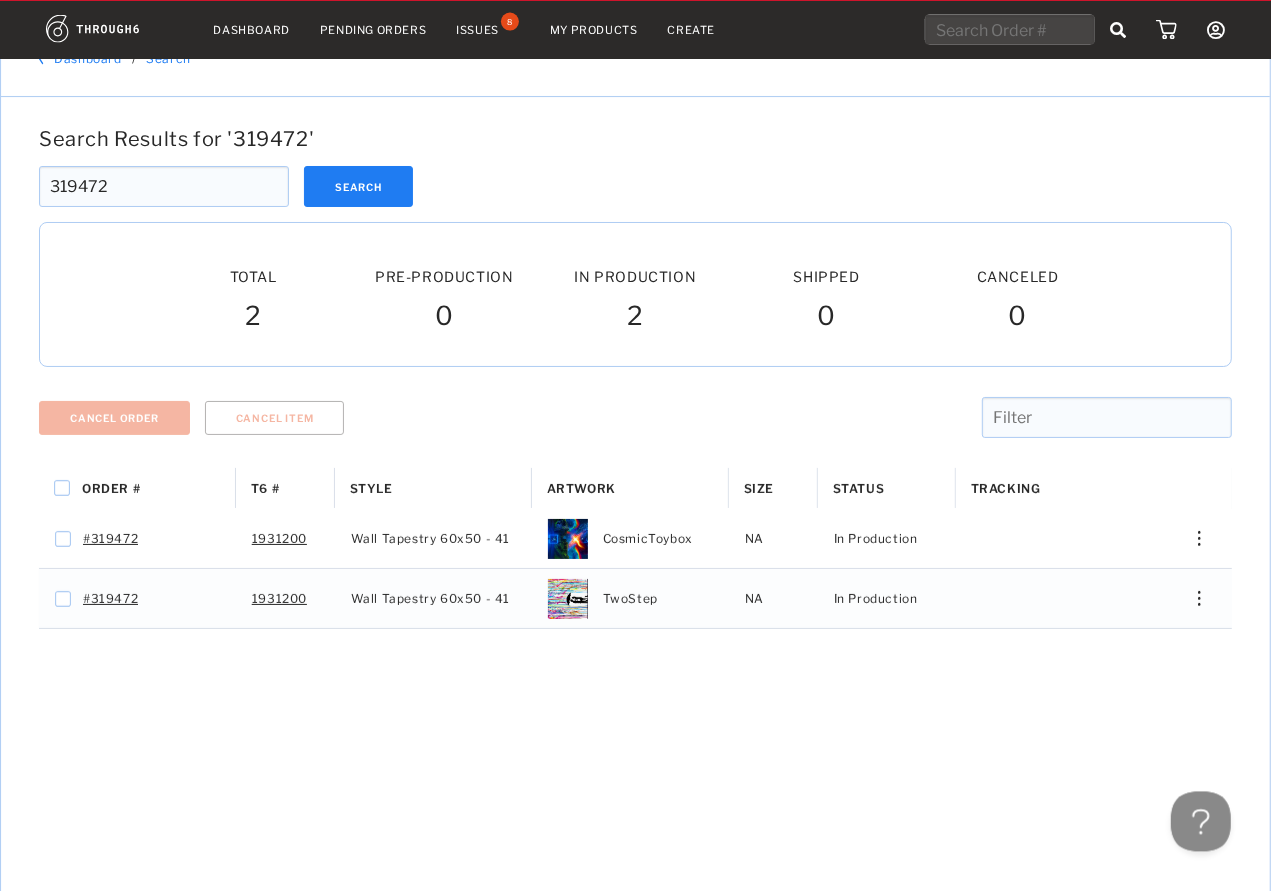 scroll, scrollTop: 105, scrollLeft: 0, axis: vertical 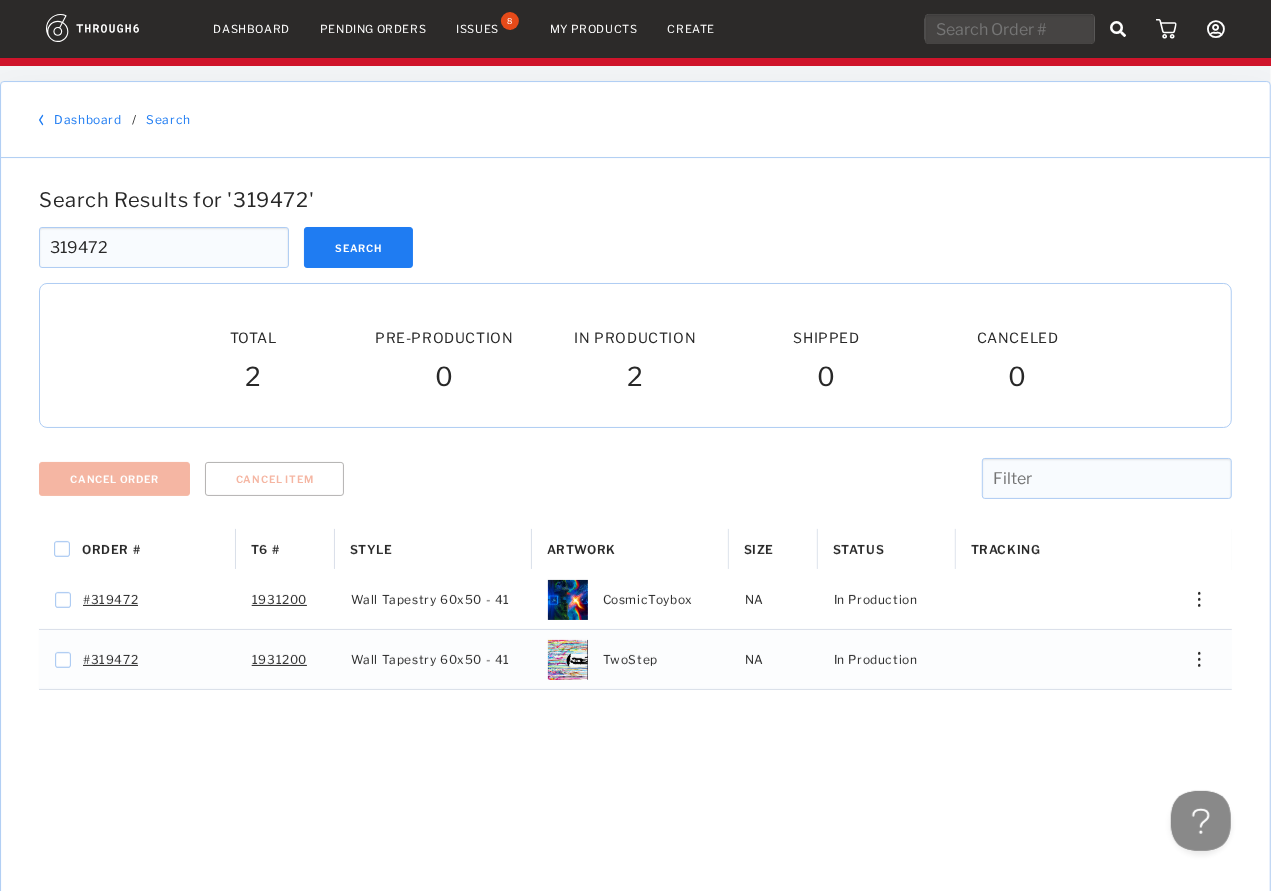 click on "319472" at bounding box center [164, 247] 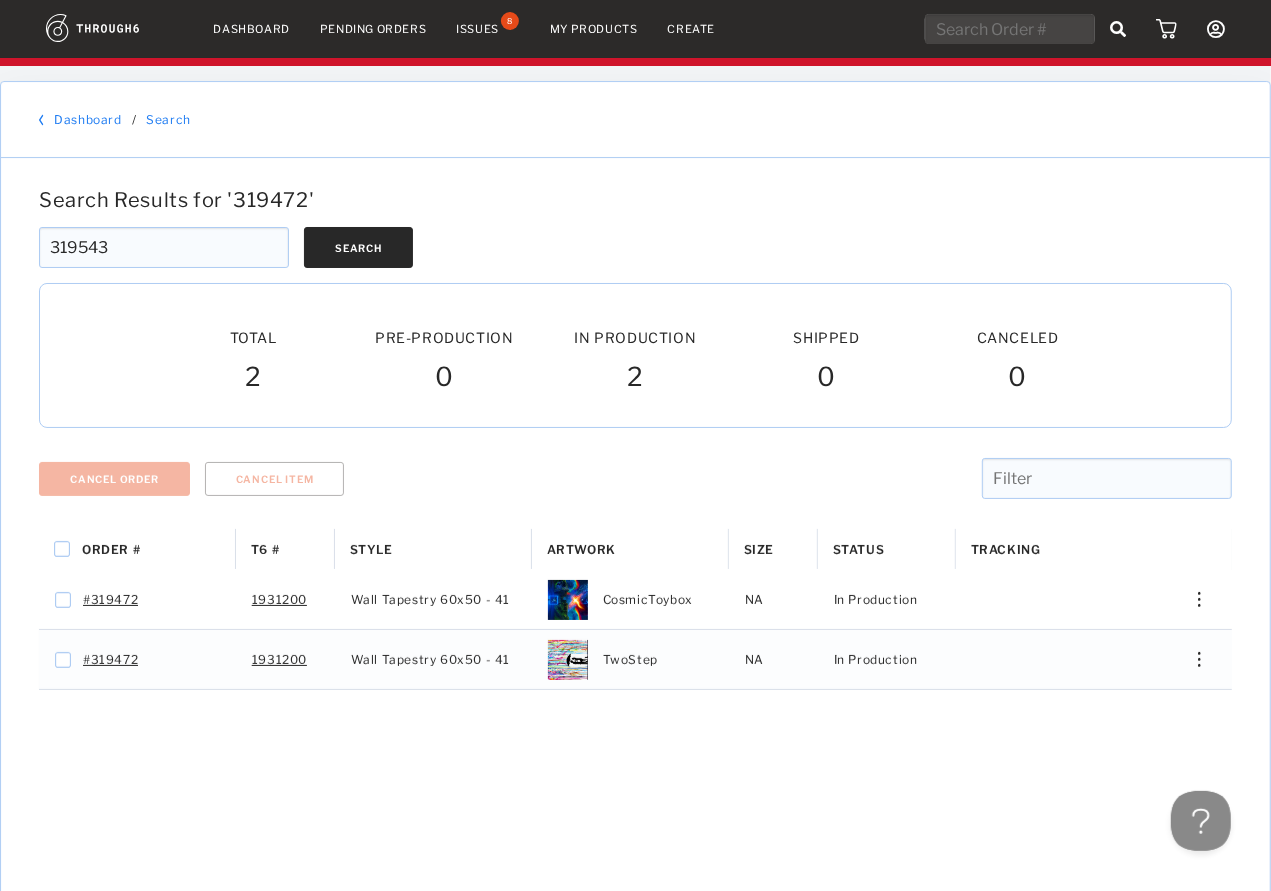 type on "319543" 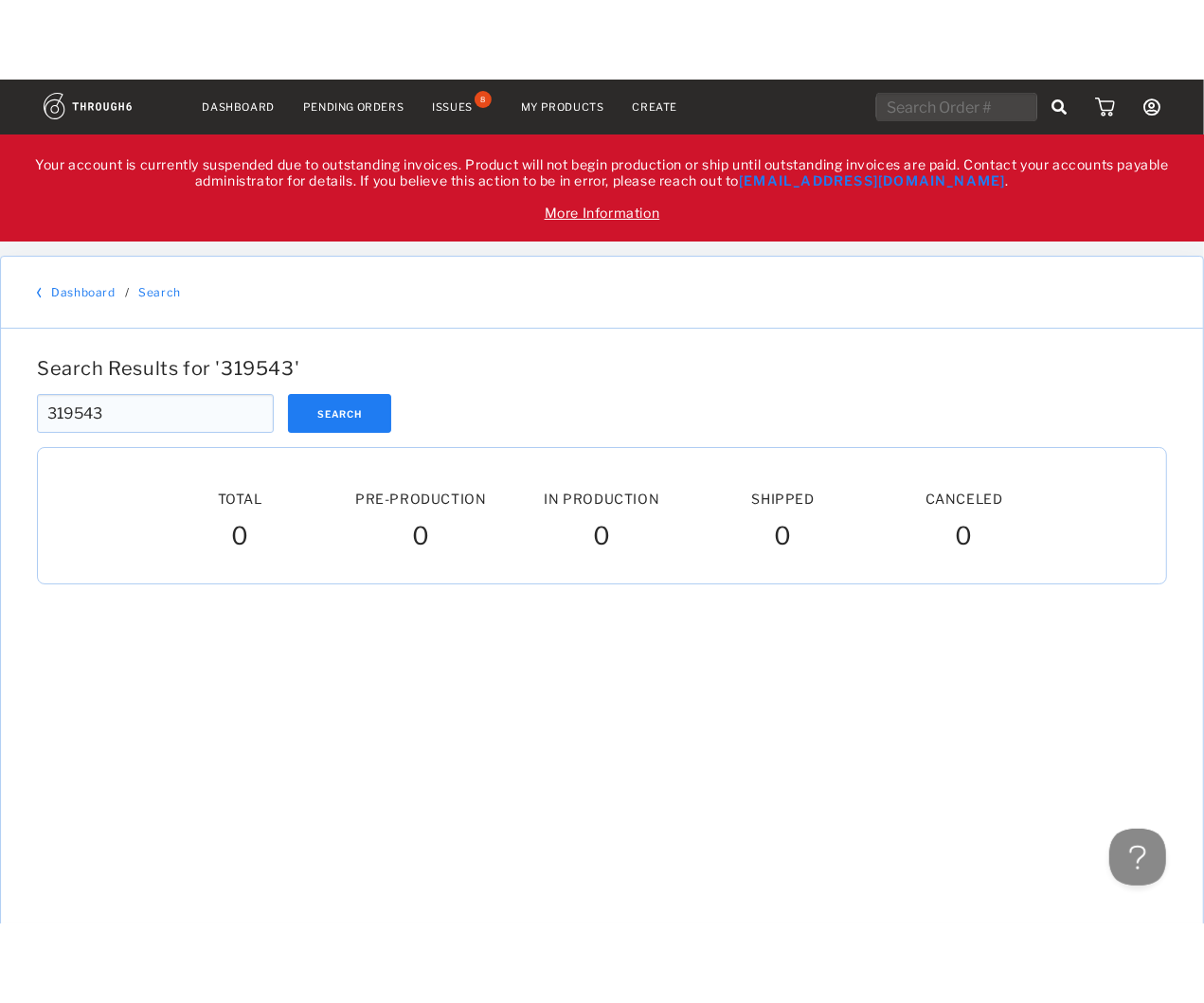 scroll, scrollTop: 0, scrollLeft: 0, axis: both 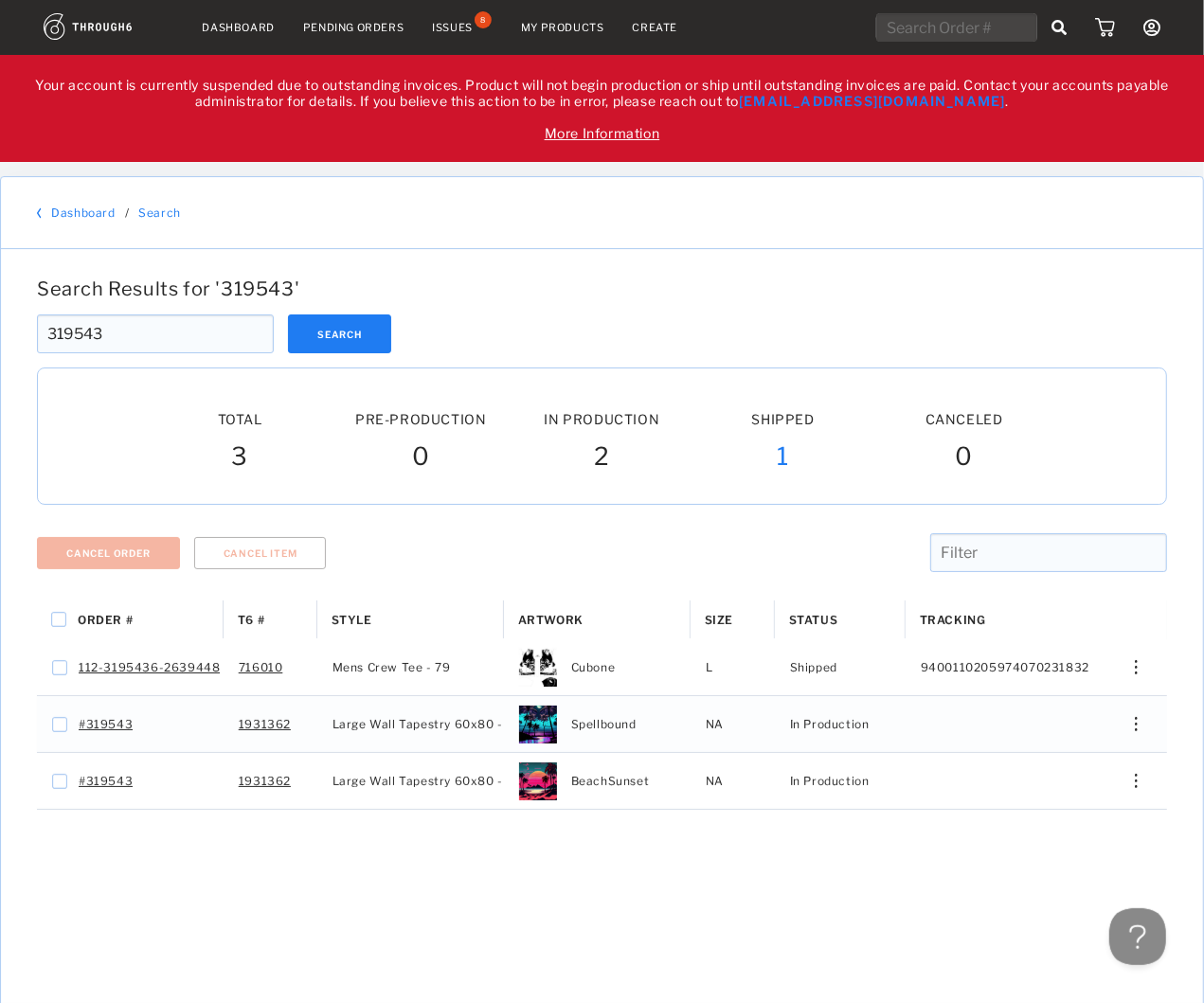 click on "Search Results for ' 319543 '" at bounding box center (602, 289) 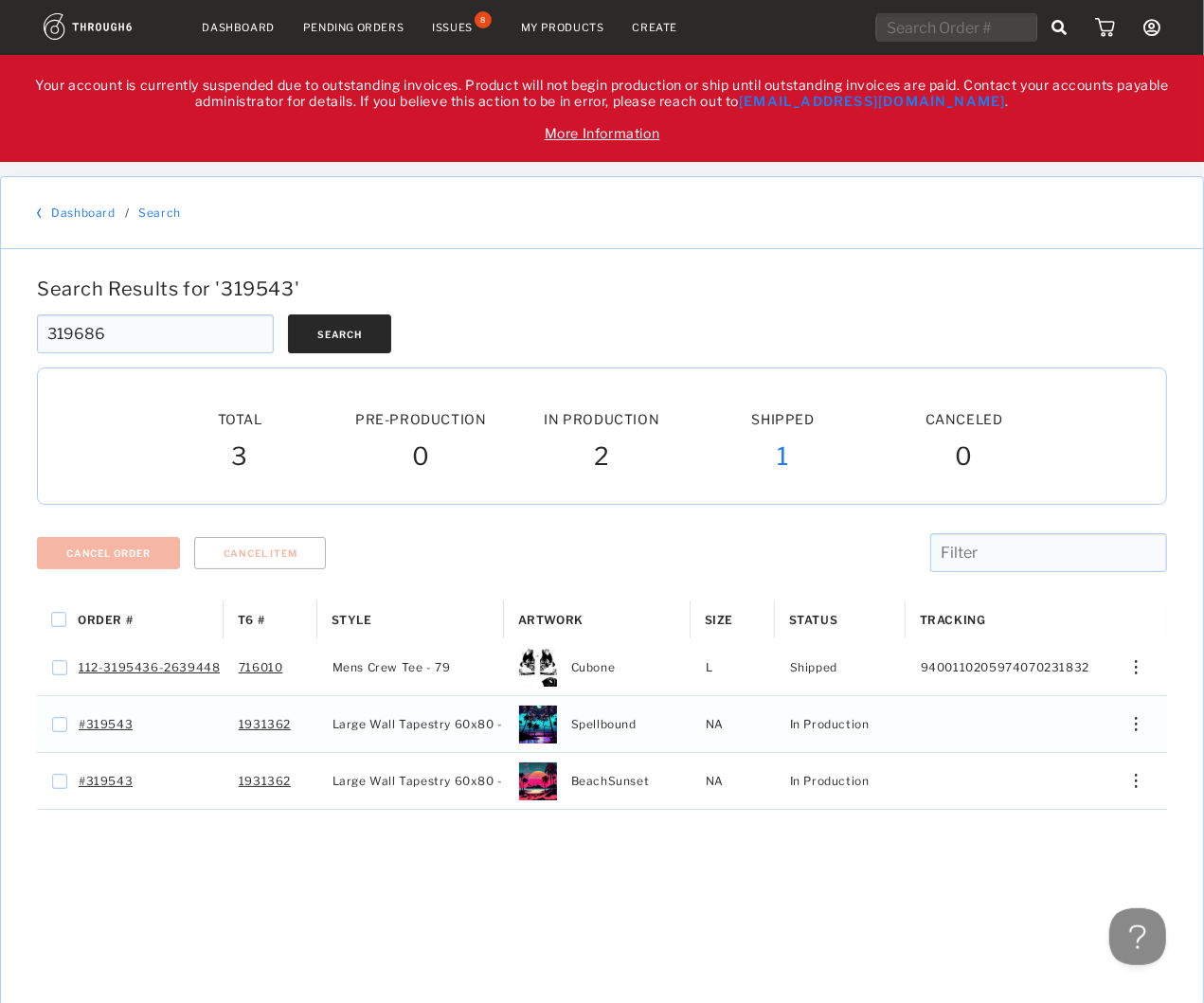 type on "319686" 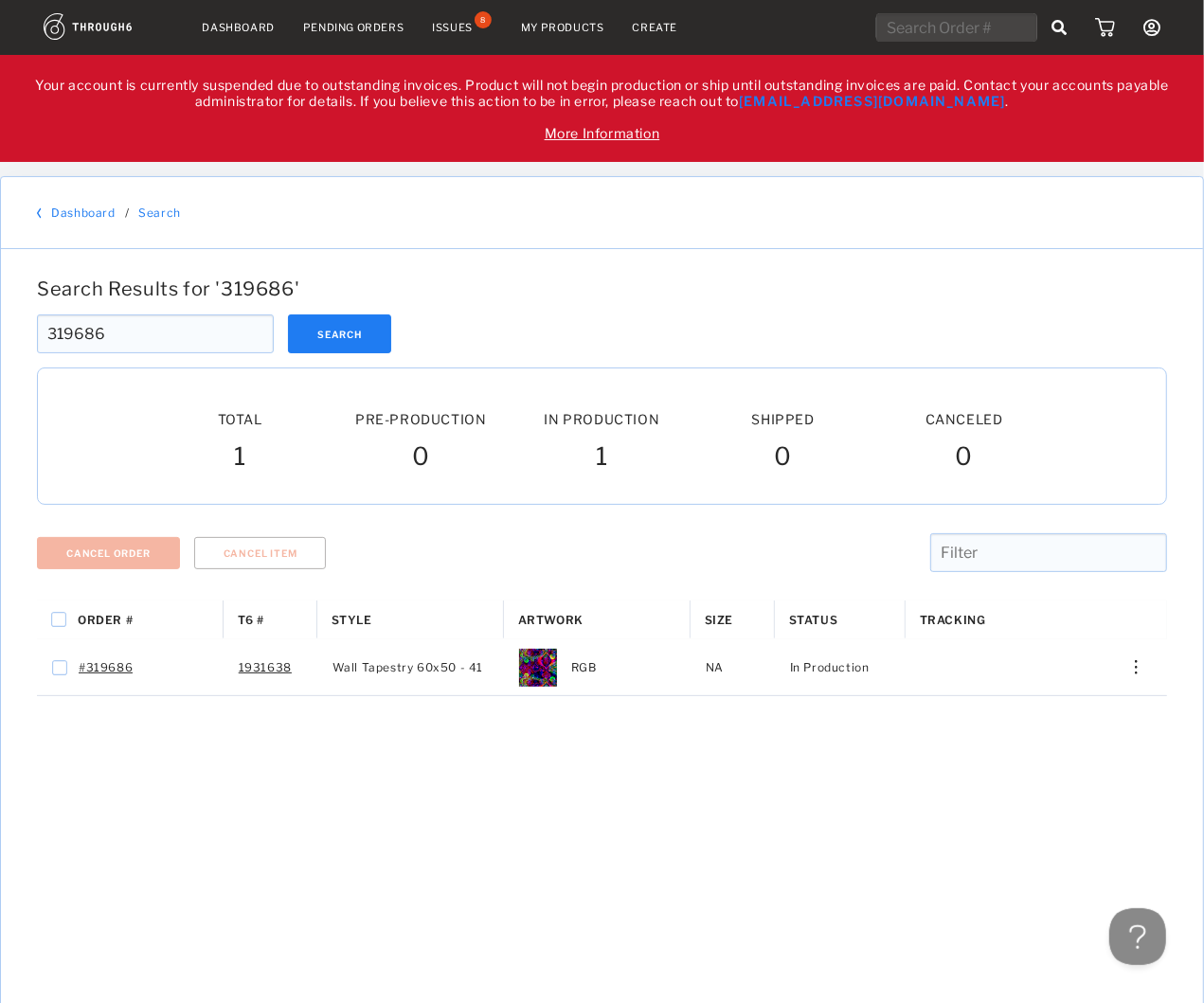 scroll, scrollTop: 0, scrollLeft: 0, axis: both 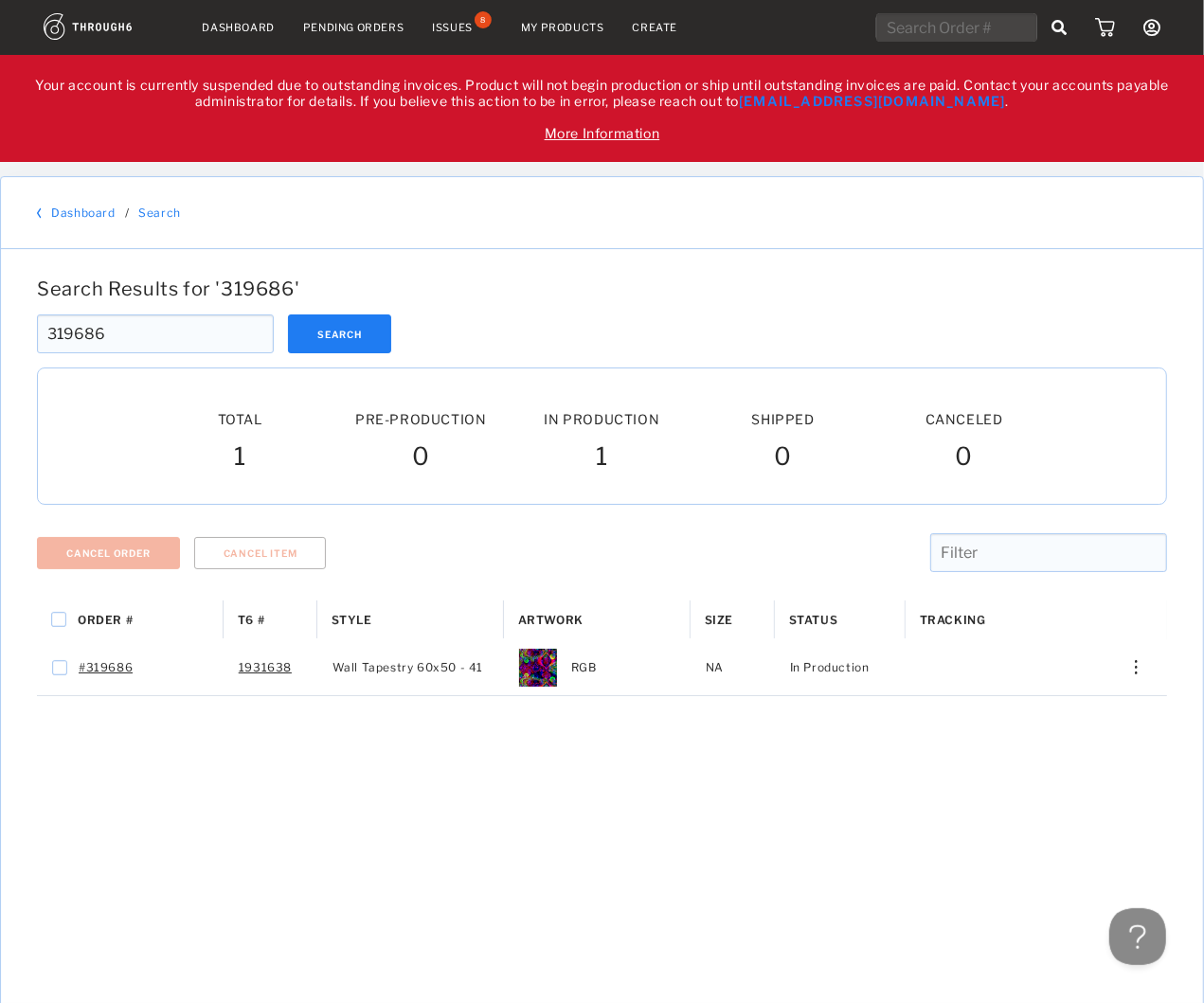 click on "Search Results for ' 319686 ' 319686 Search 319686 Total Pre-Production Pre-Prod. In Production In Prod. Shipped Canceled 1 0 1 0 0 Cancel Order Cancel Item
Order #
T6 #
Style RGB" at bounding box center [602, 759] 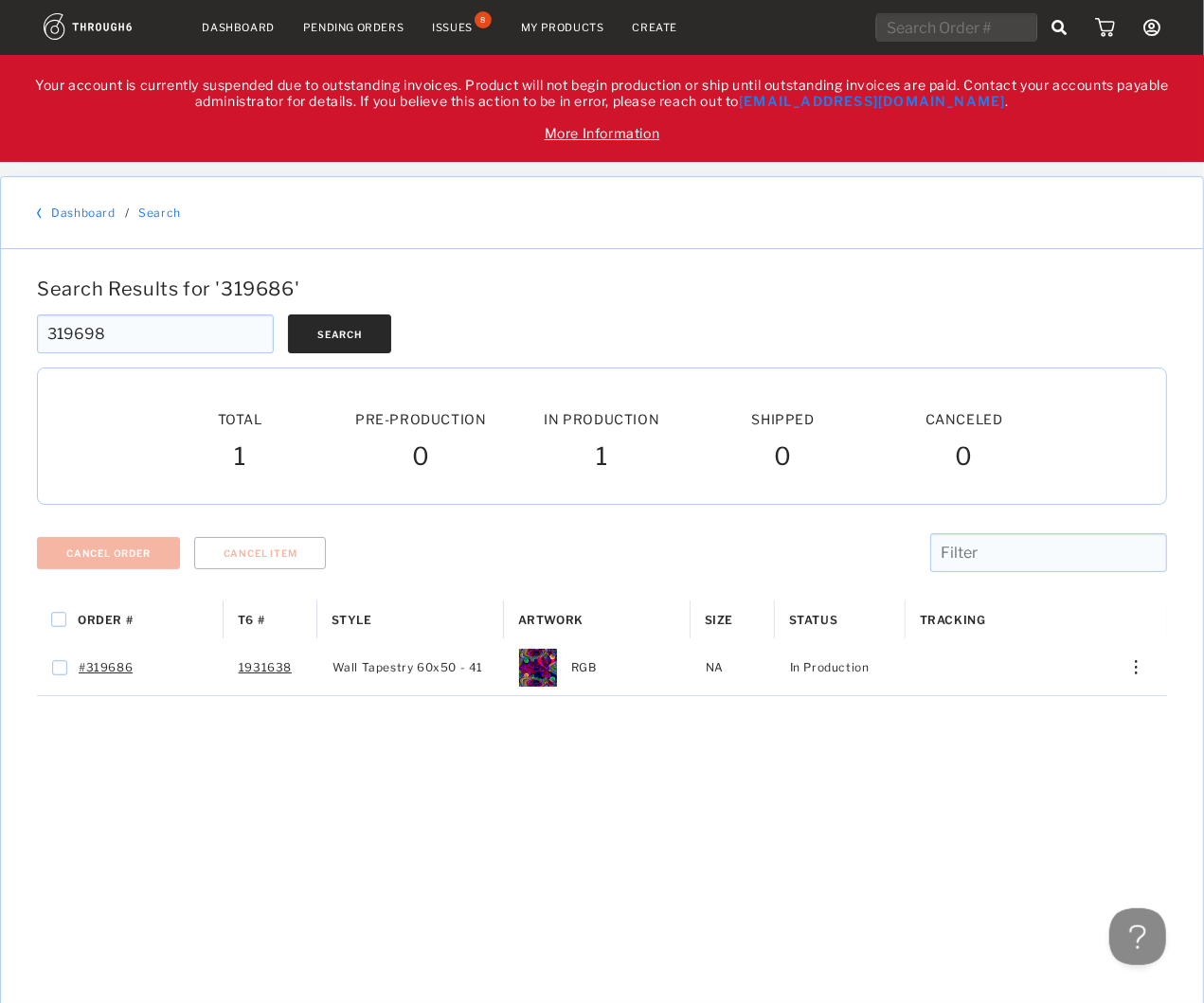 type on "319698" 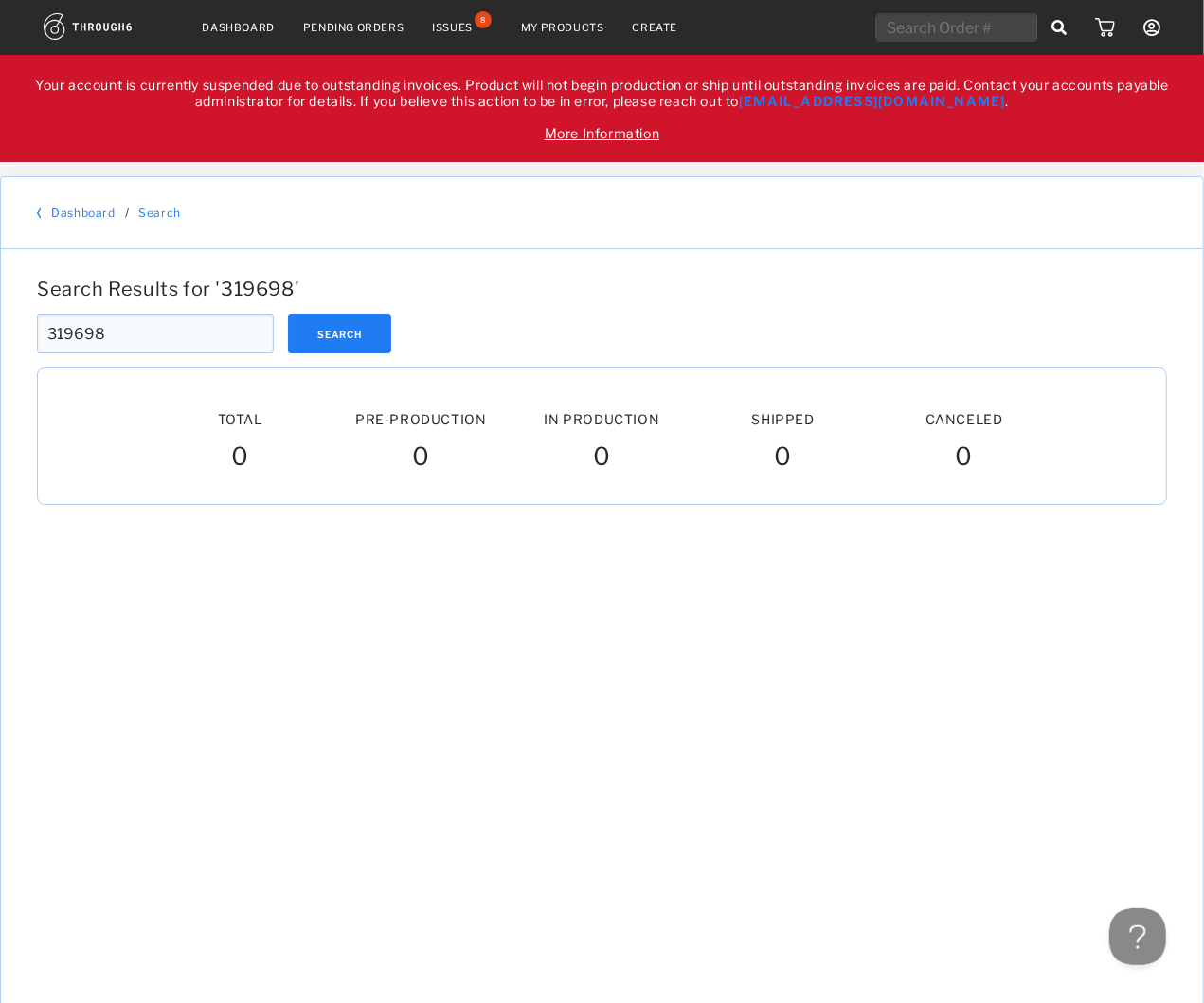 scroll, scrollTop: 0, scrollLeft: 0, axis: both 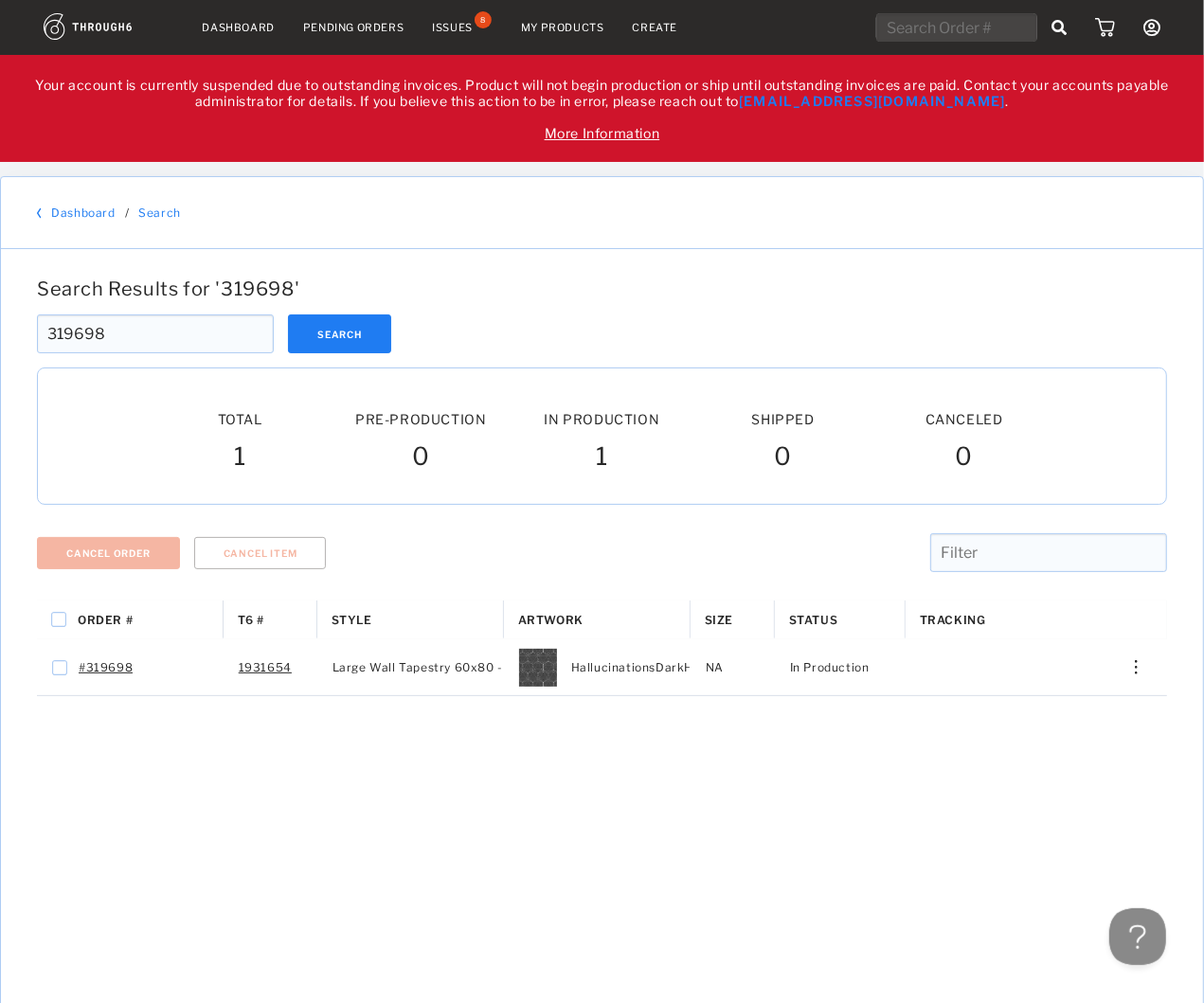 click on "319698 Search" at bounding box center (602, 333) 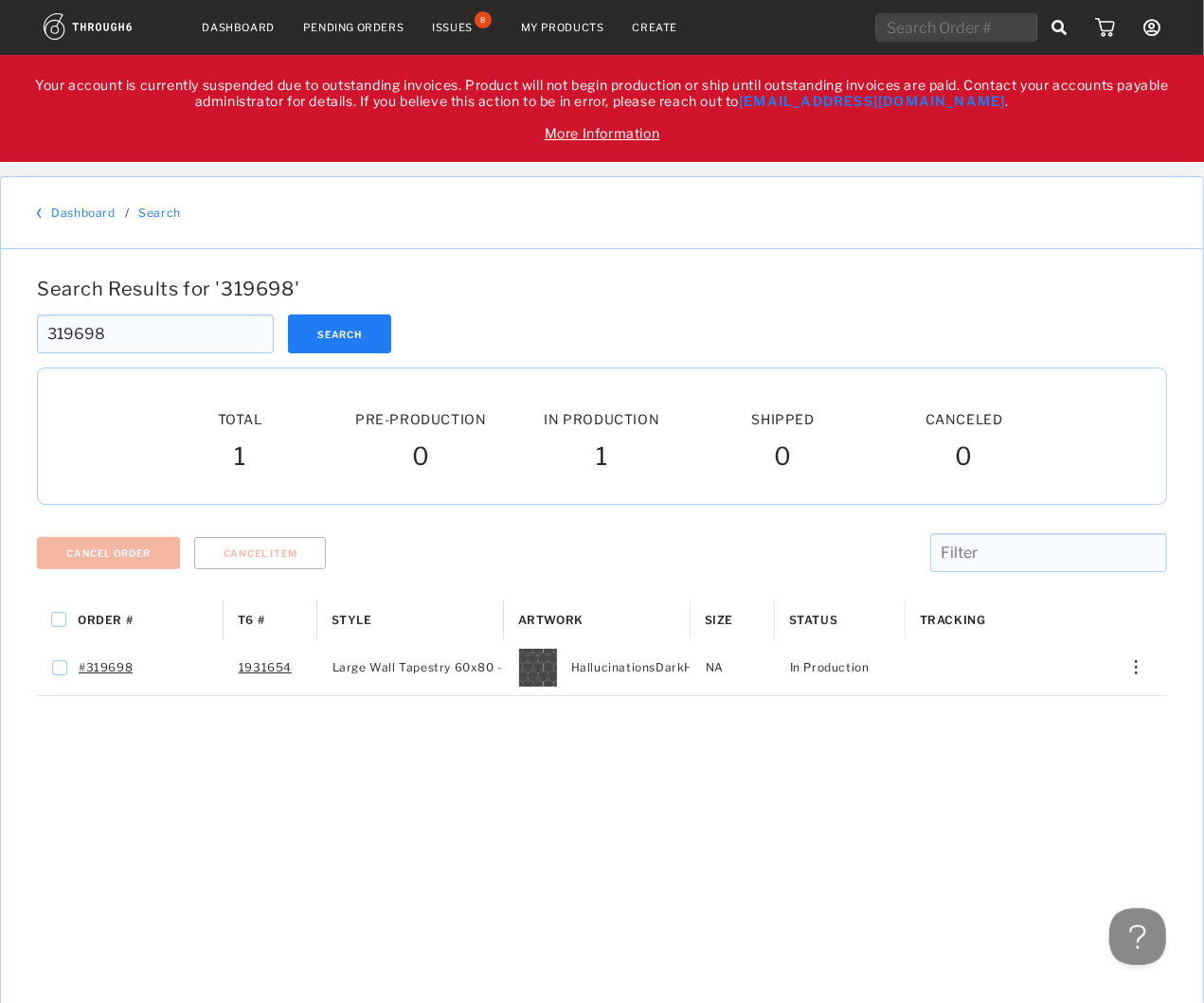drag, startPoint x: 503, startPoint y: 264, endPoint x: 316, endPoint y: 336, distance: 200.38213 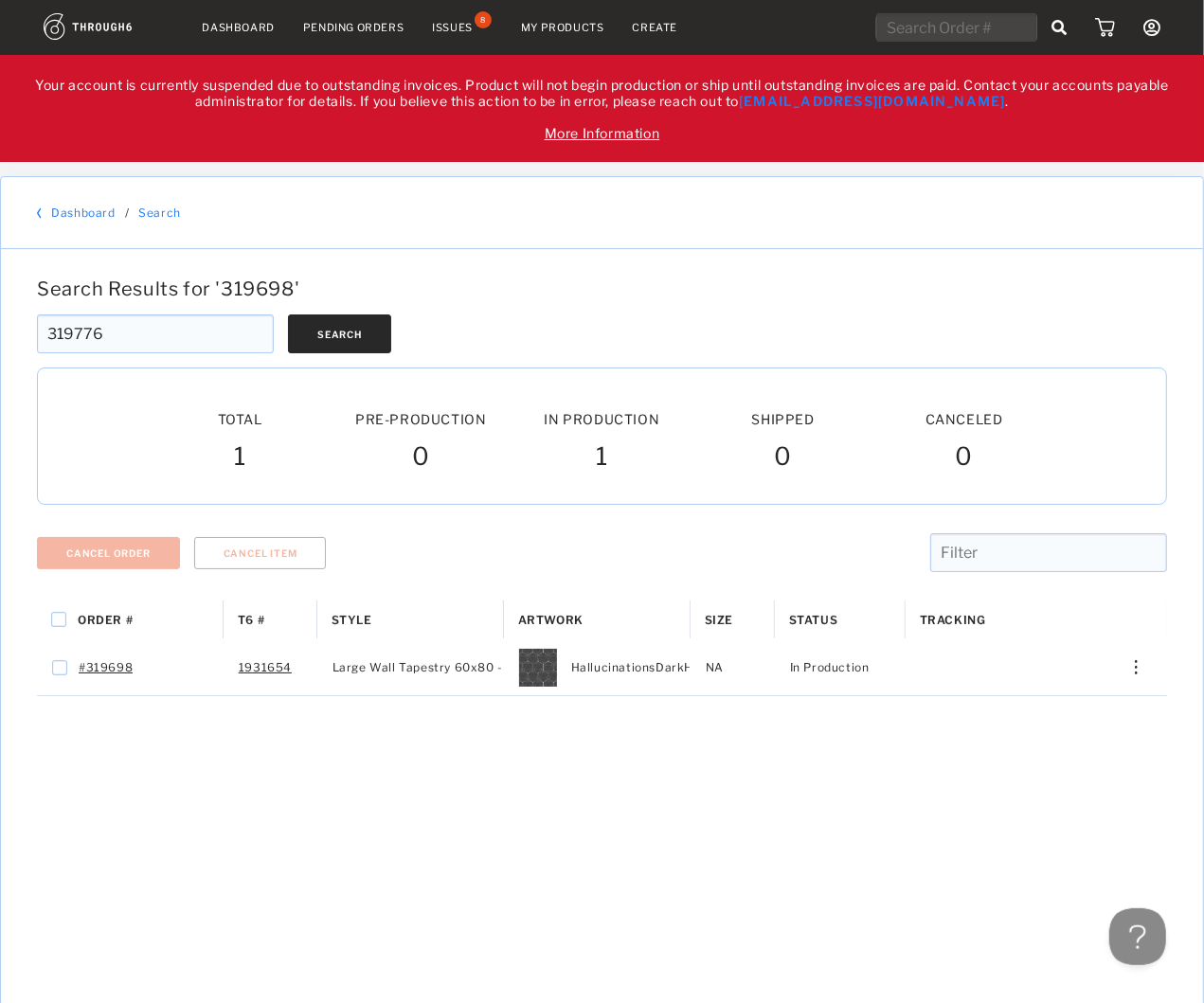 type on "319776" 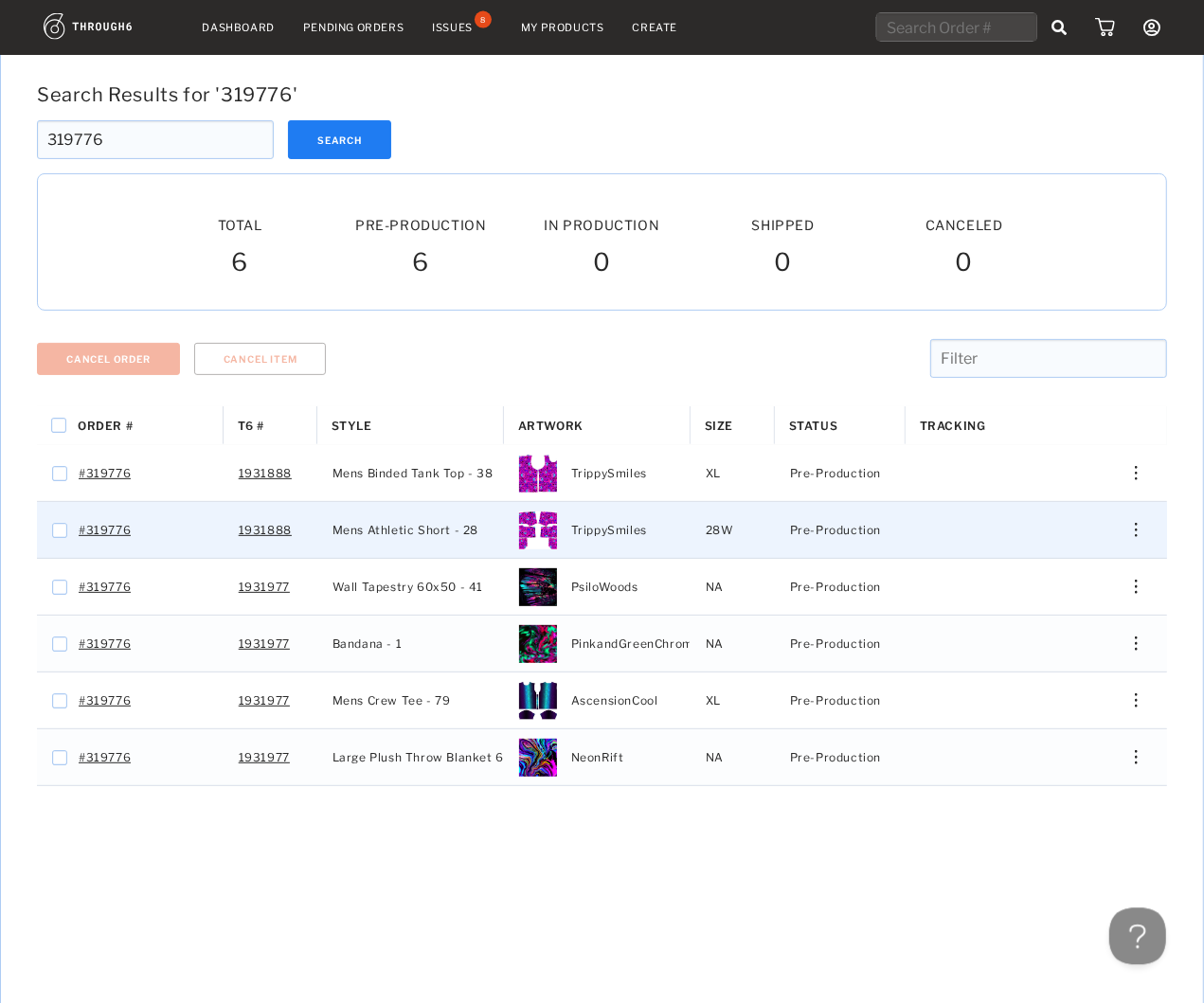 scroll, scrollTop: 199, scrollLeft: 0, axis: vertical 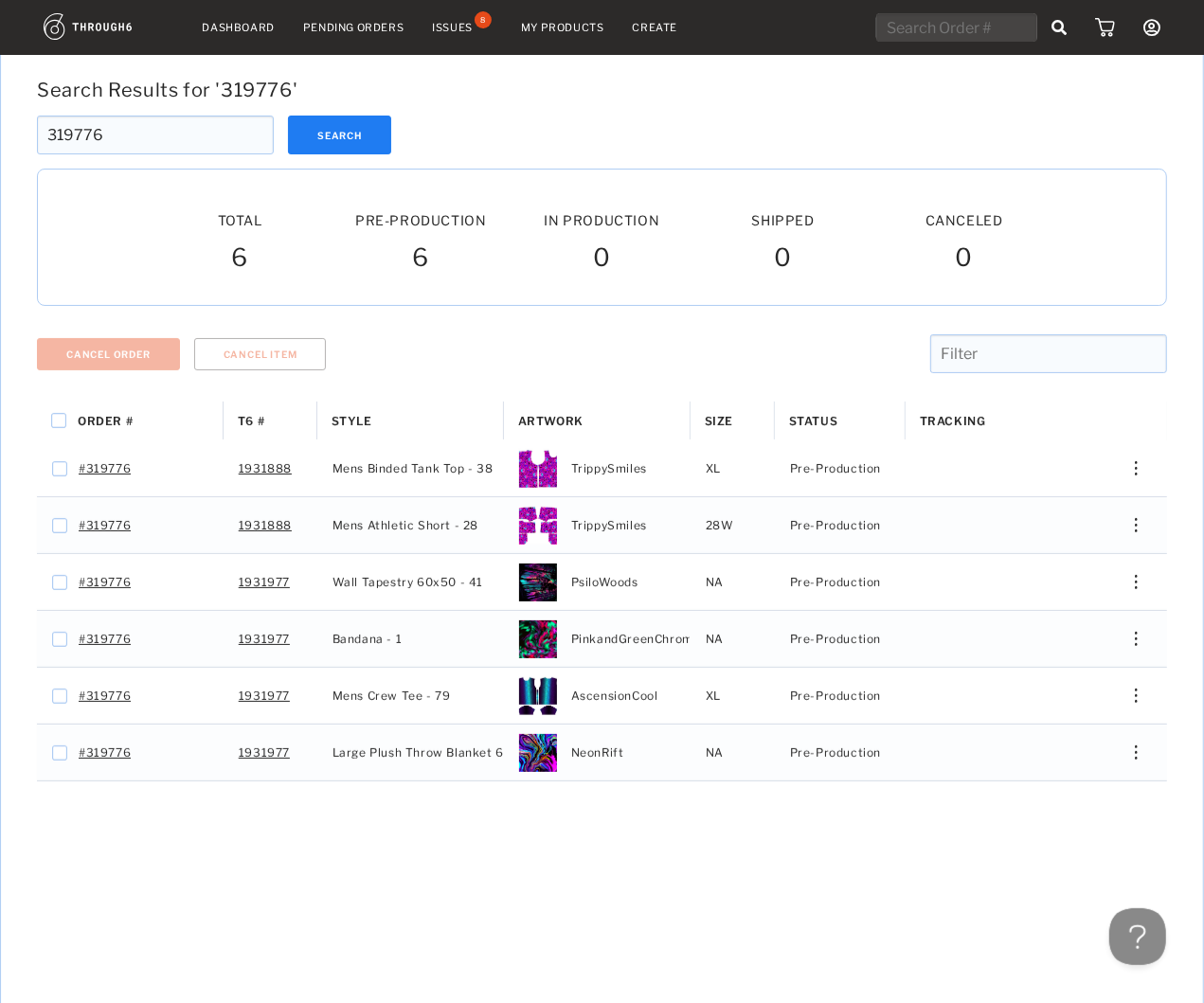drag, startPoint x: 86, startPoint y: 135, endPoint x: 18, endPoint y: 145, distance: 68.731361 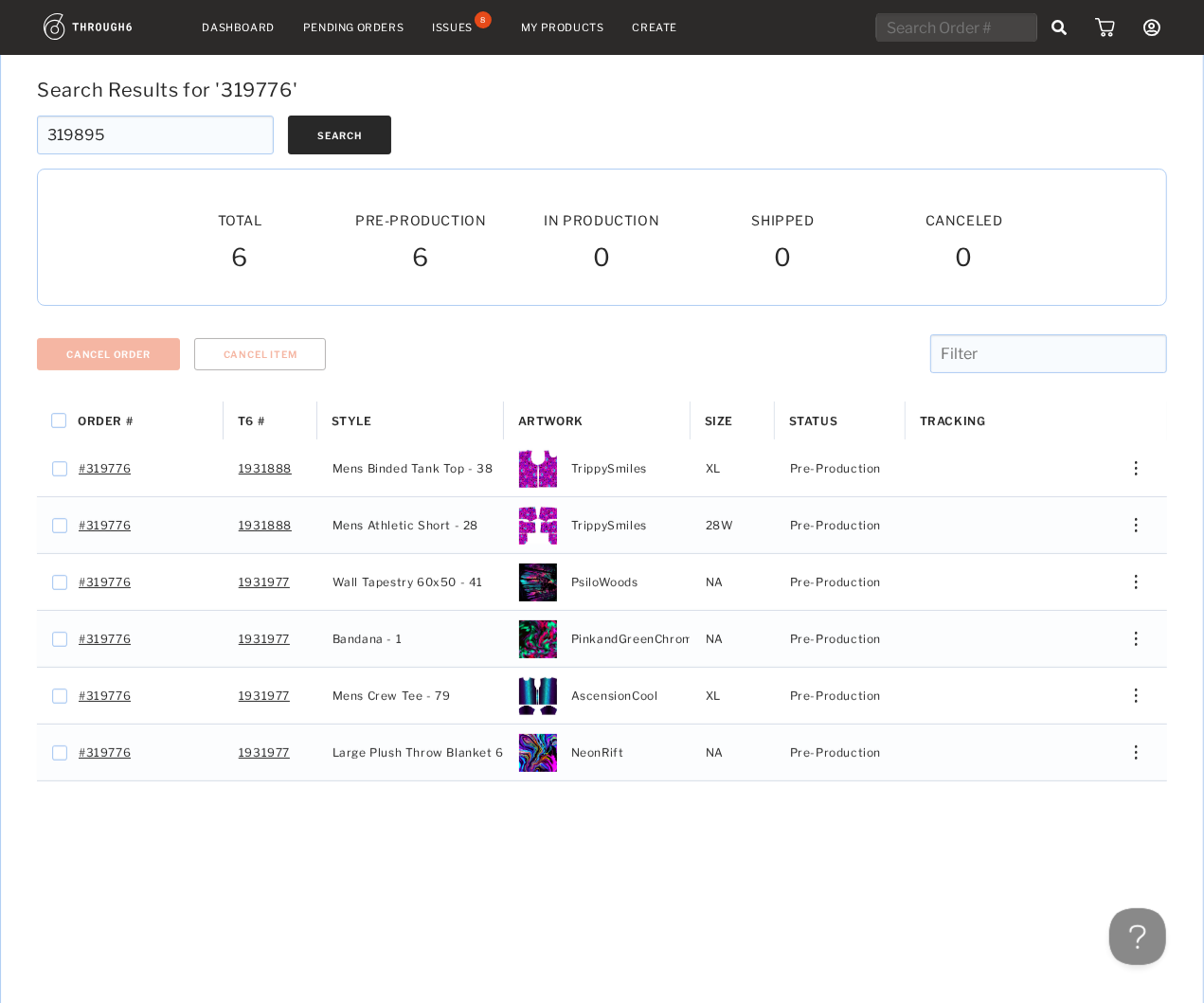 type on "319895" 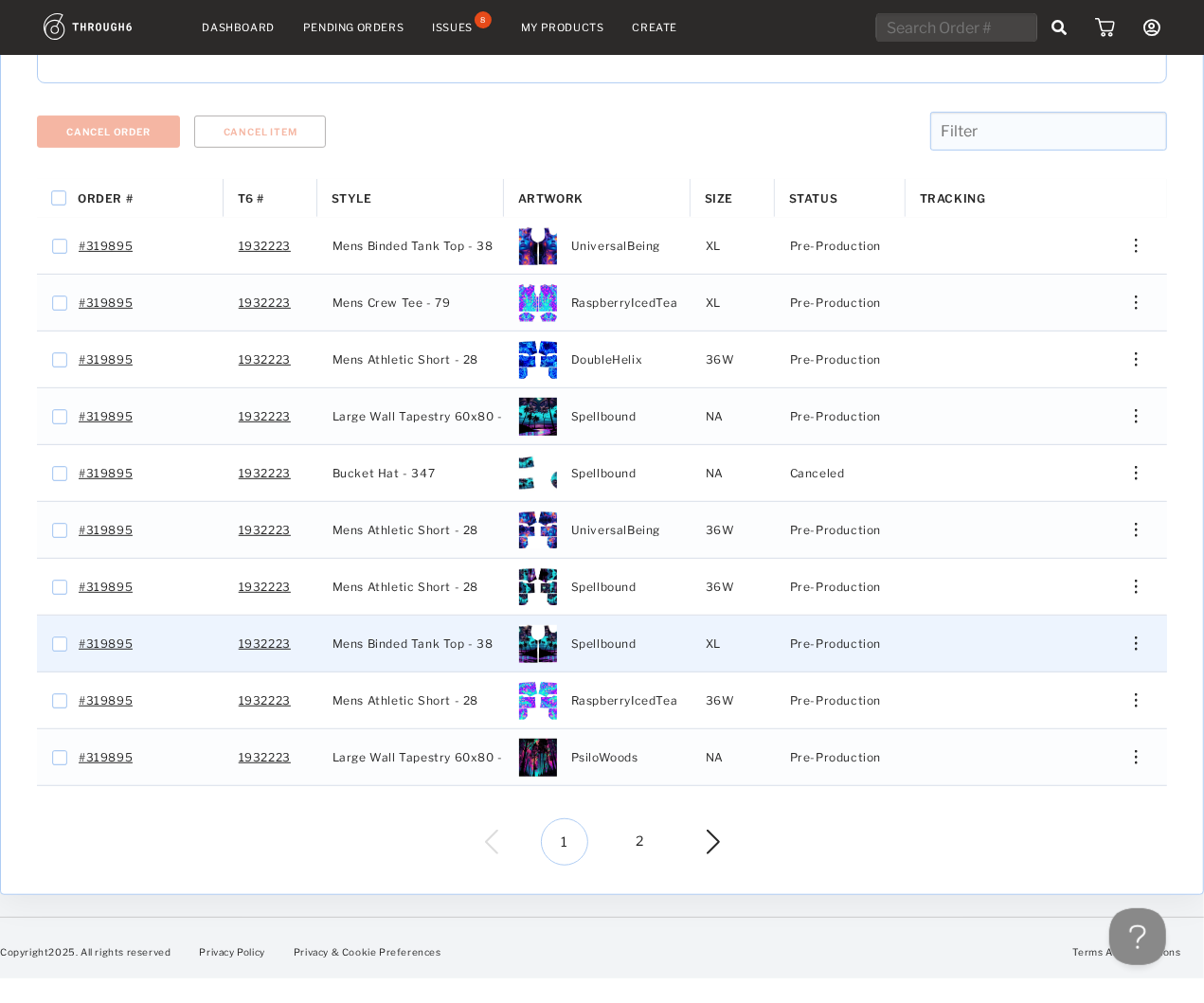 scroll, scrollTop: 0, scrollLeft: 0, axis: both 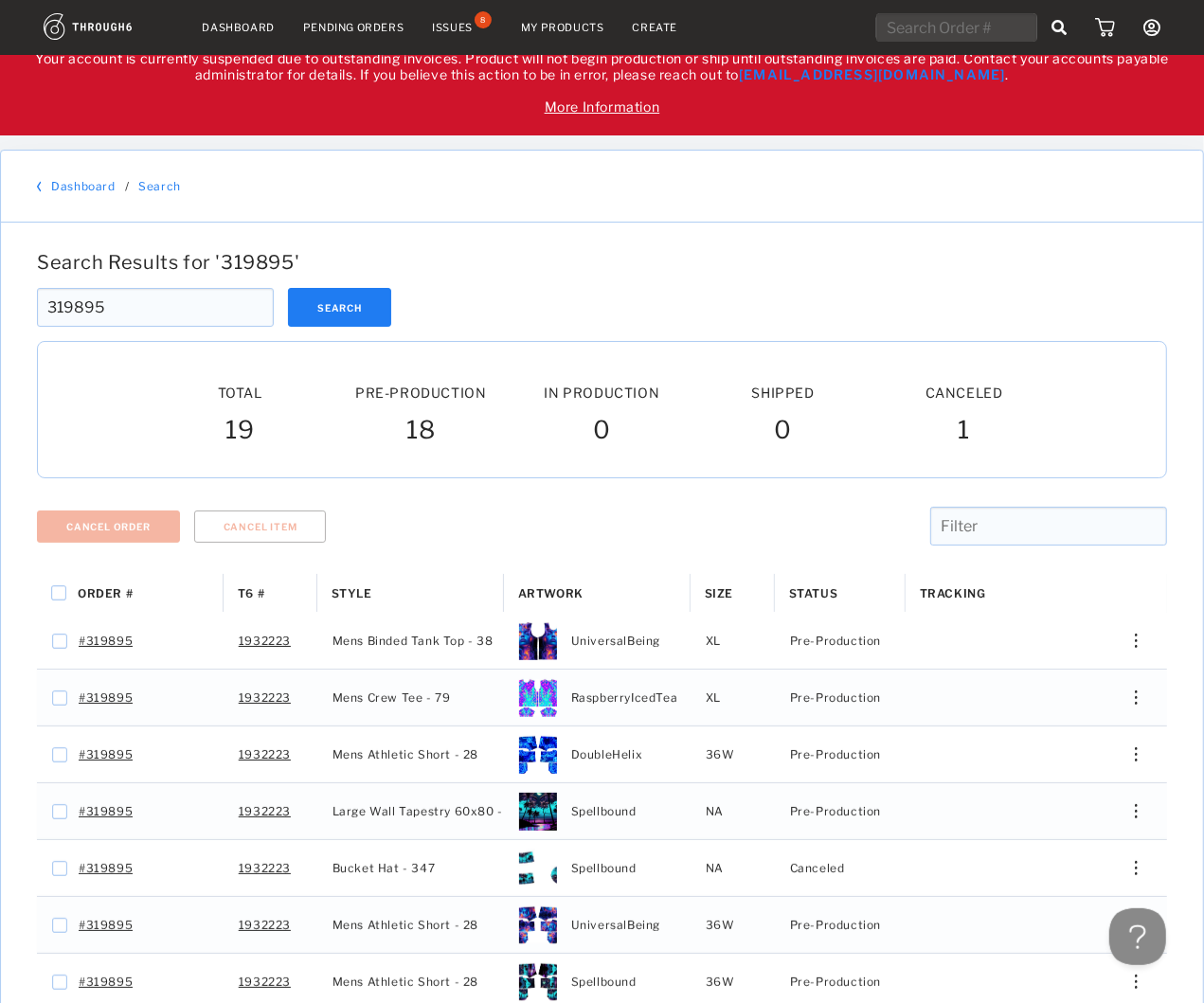 drag, startPoint x: 112, startPoint y: 297, endPoint x: 12, endPoint y: 302, distance: 100.12492 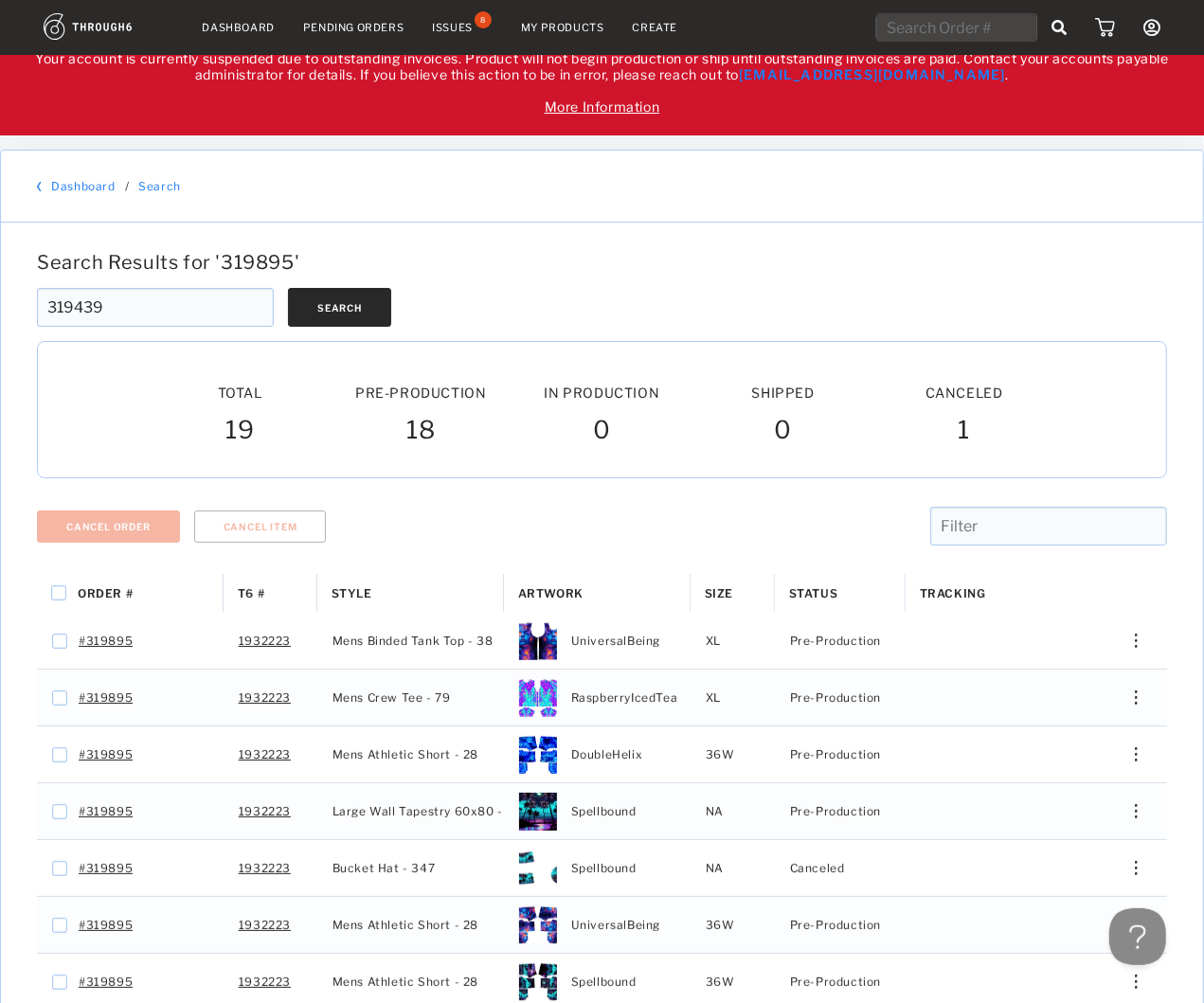 type on "319439" 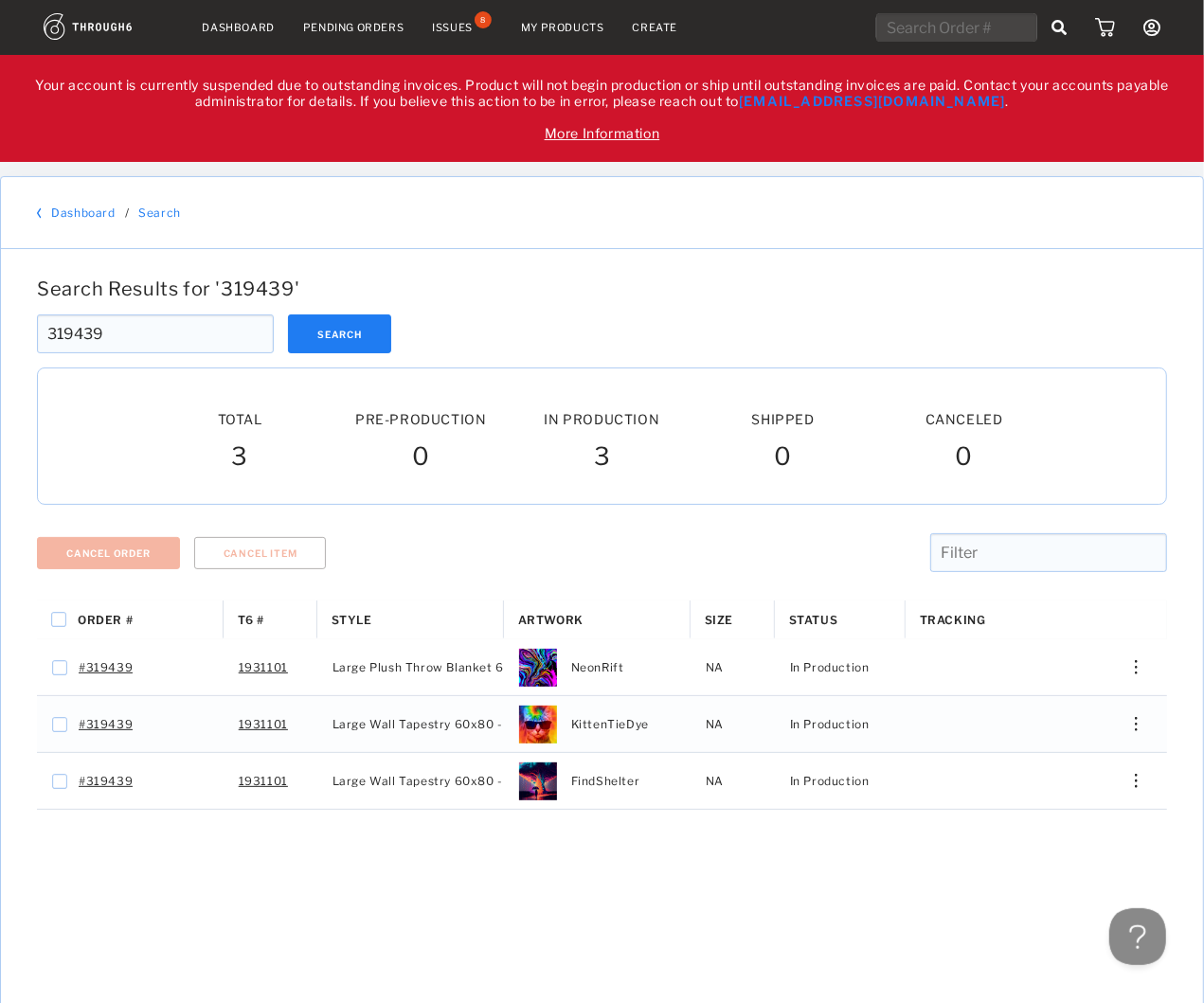 scroll, scrollTop: 0, scrollLeft: 0, axis: both 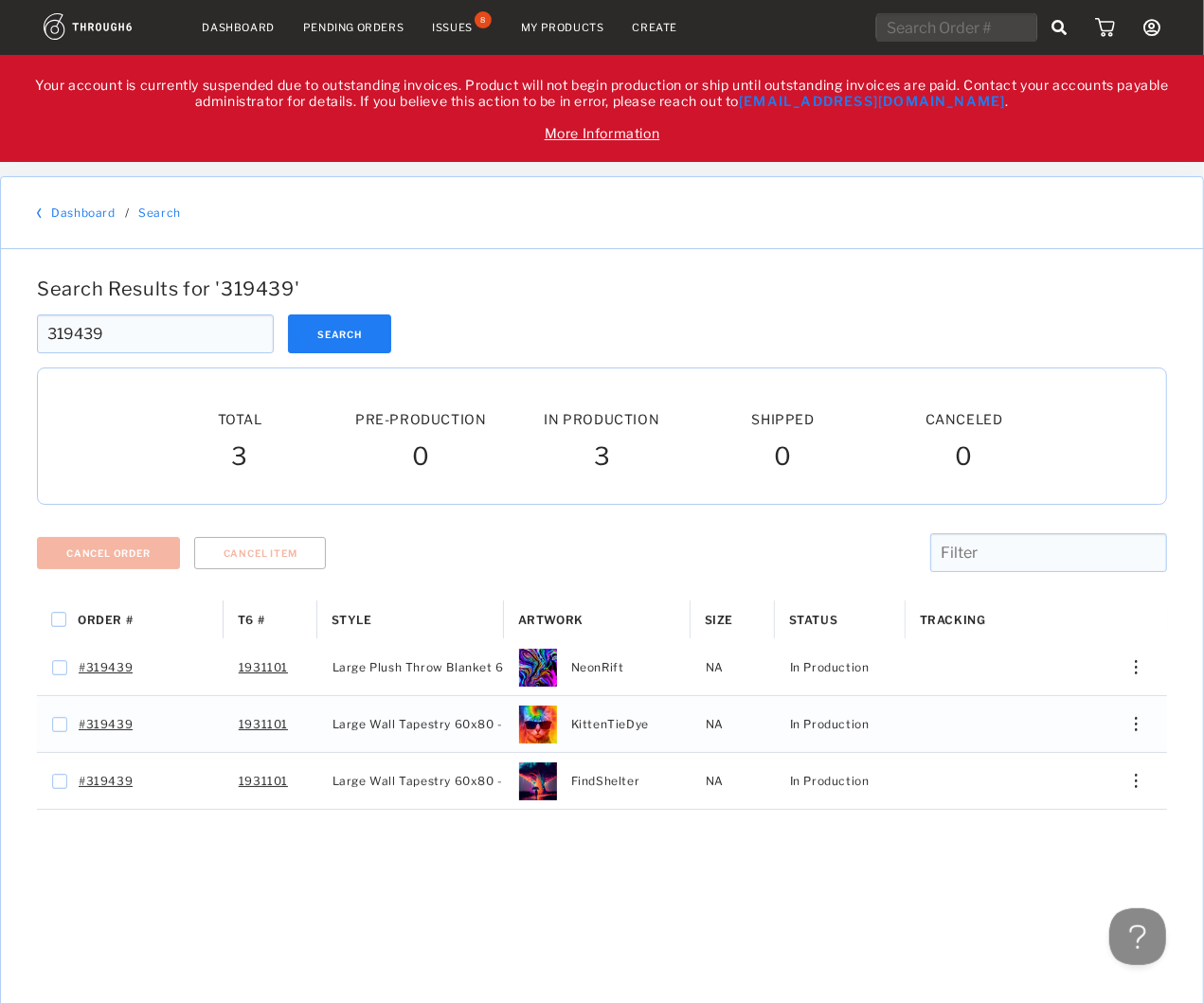 drag, startPoint x: 642, startPoint y: 266, endPoint x: 633, endPoint y: 271, distance: 10.29563 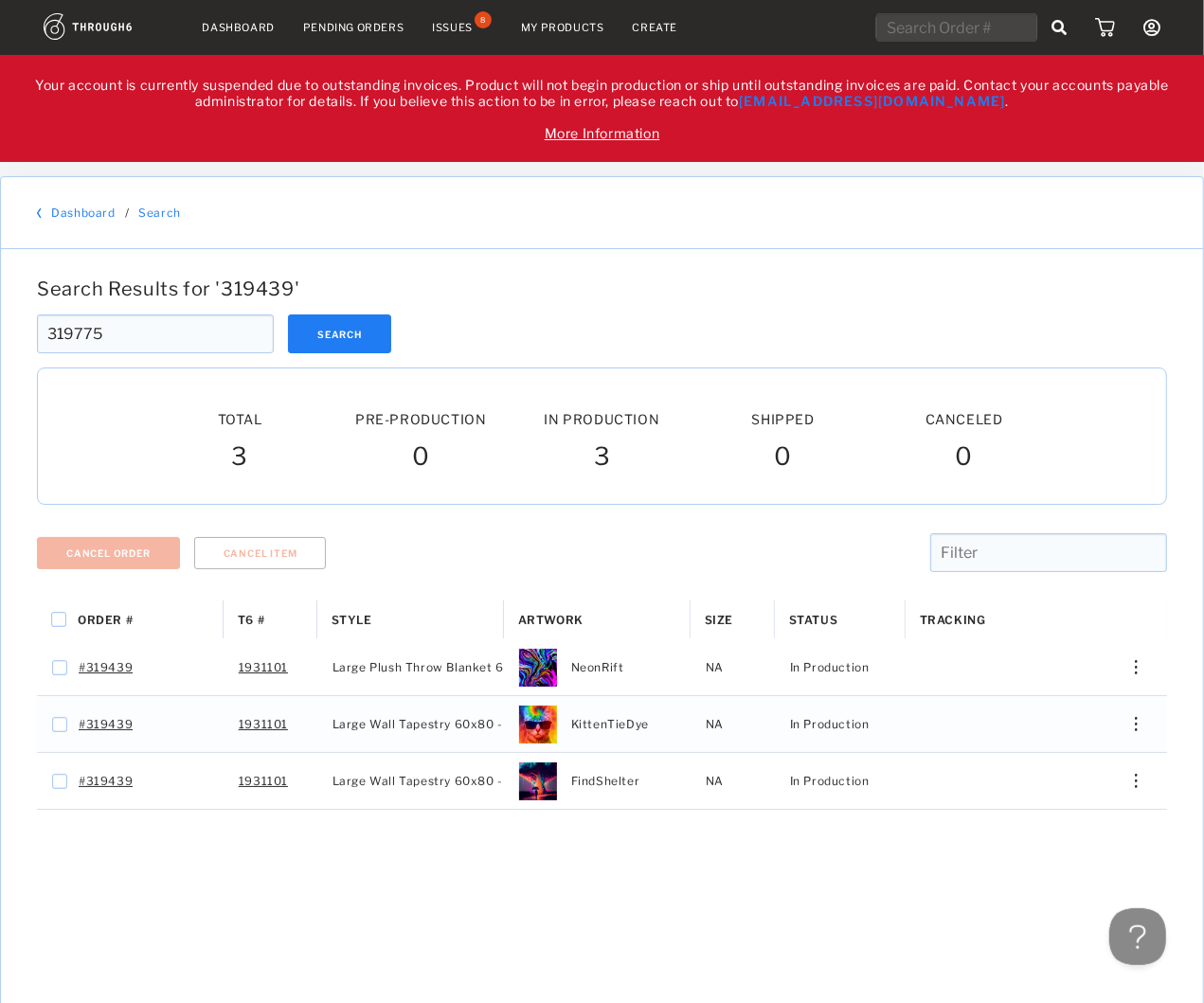 type on "319775" 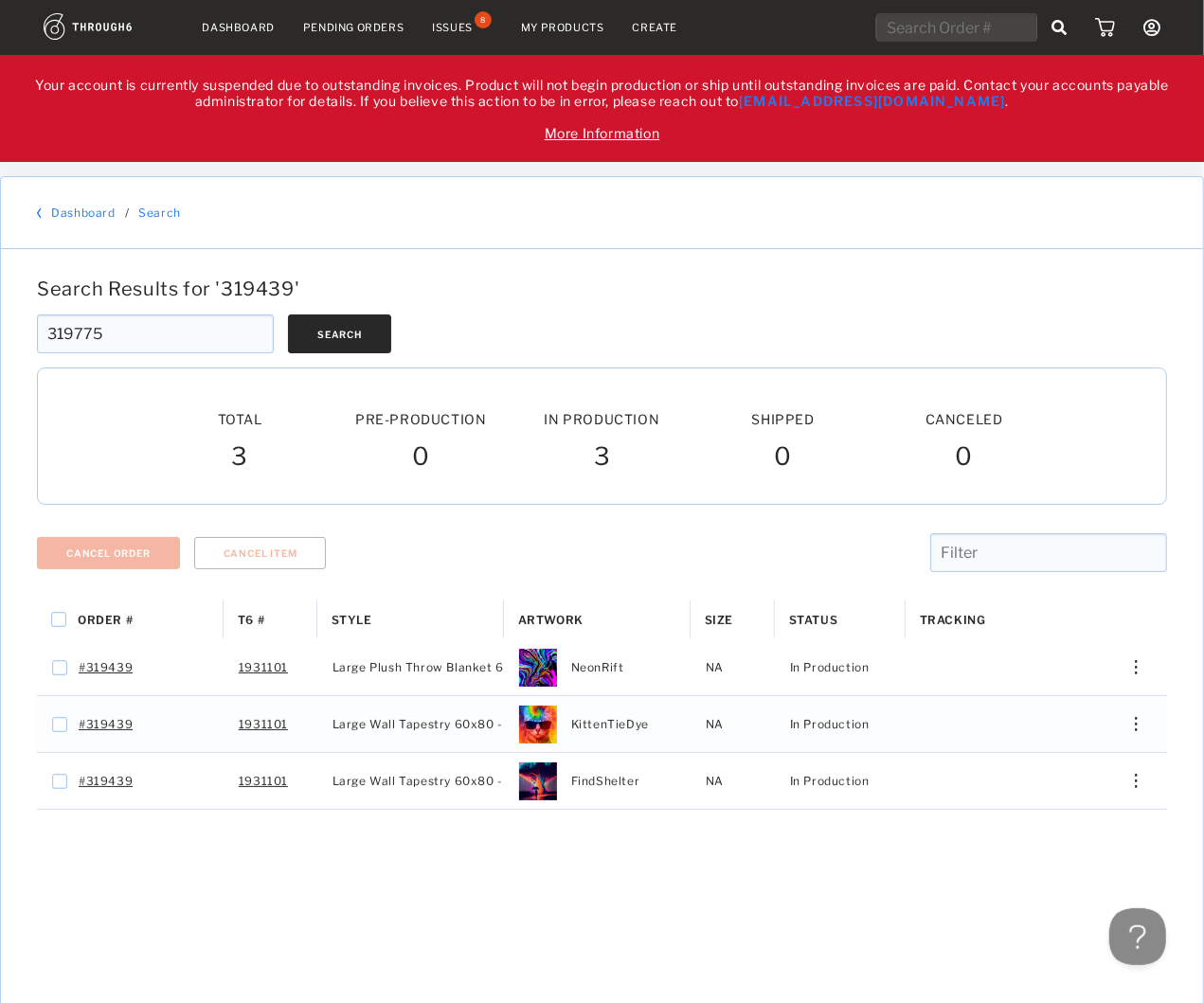 click on "Search" at bounding box center (339, 333) 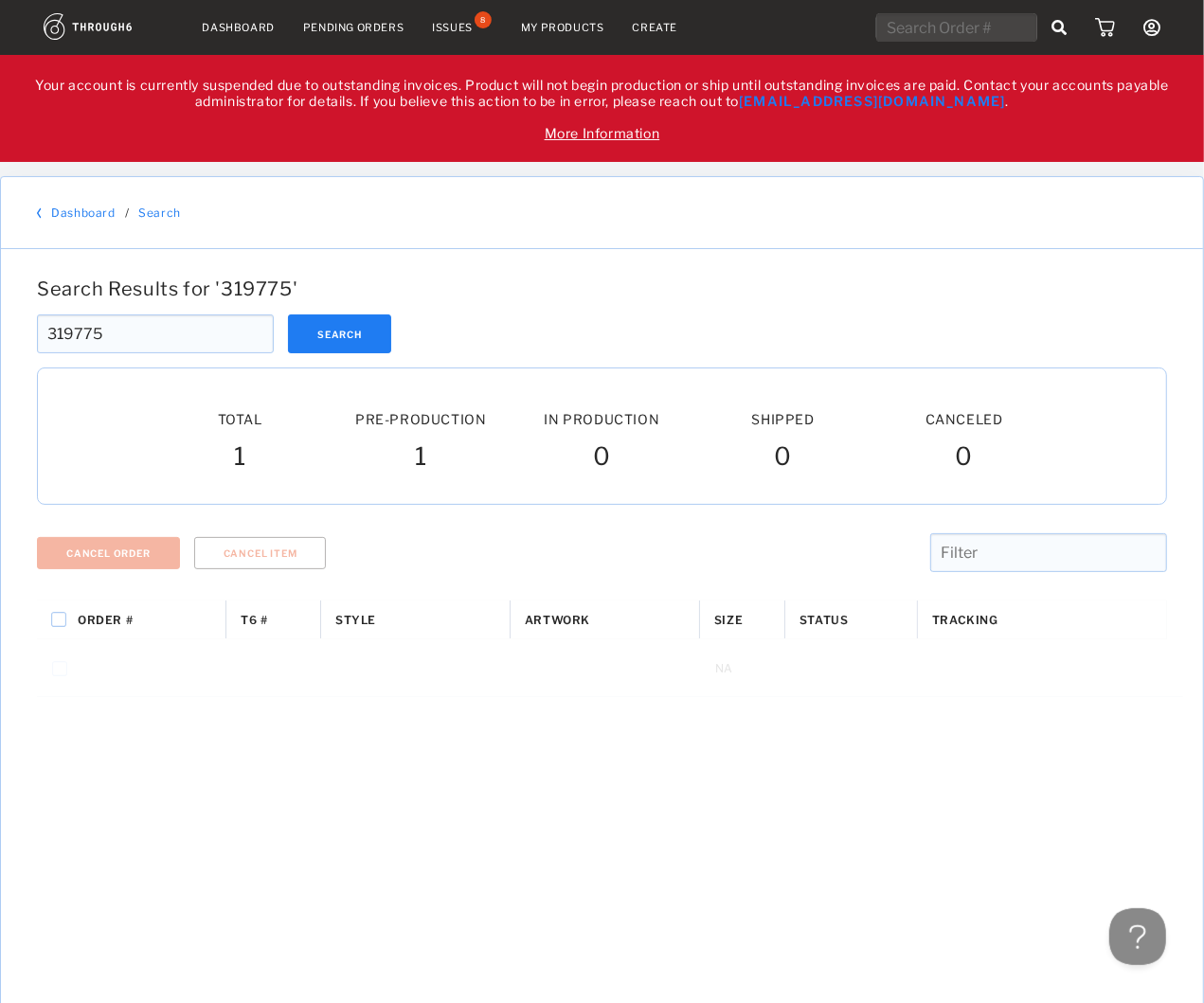 scroll, scrollTop: 0, scrollLeft: 0, axis: both 